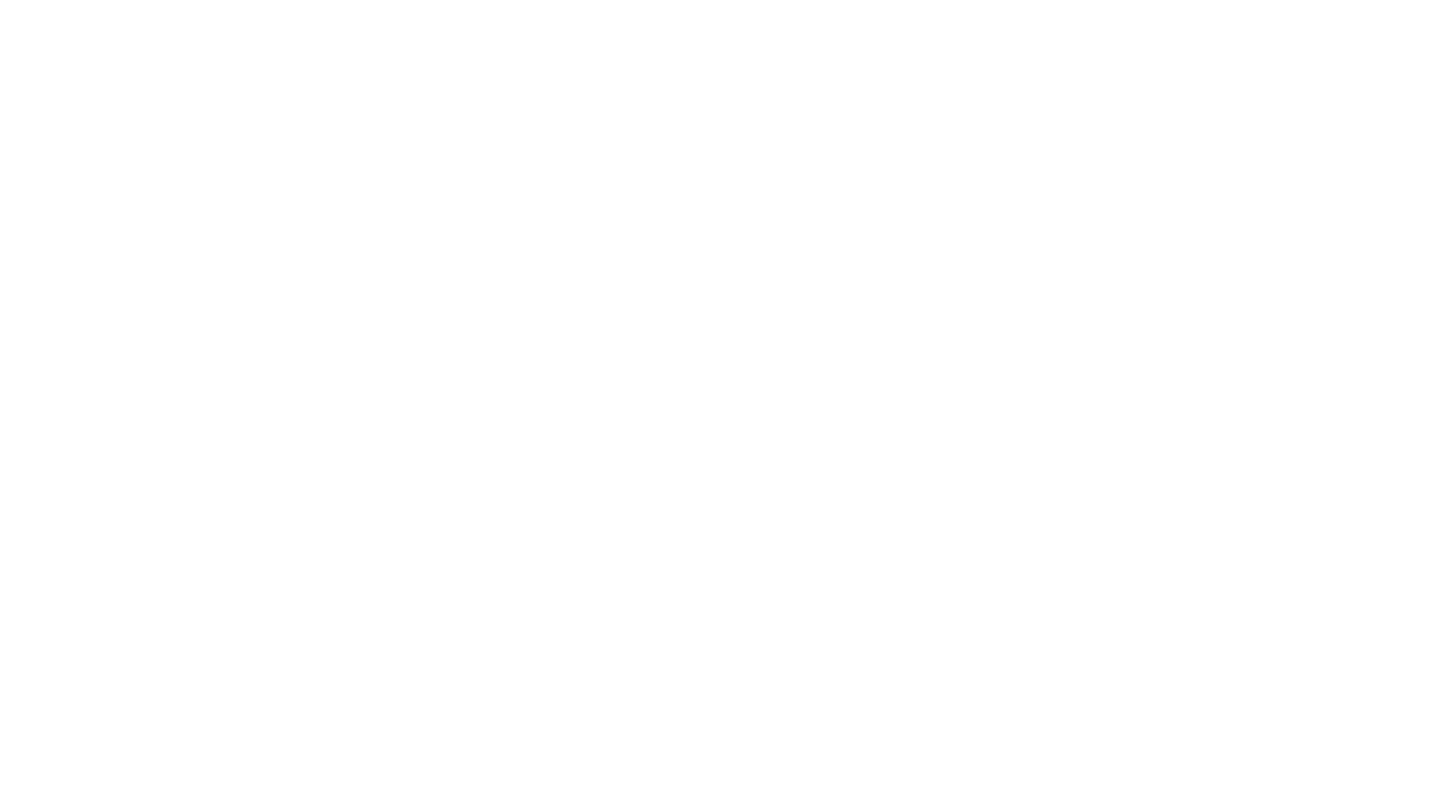 scroll, scrollTop: 0, scrollLeft: 0, axis: both 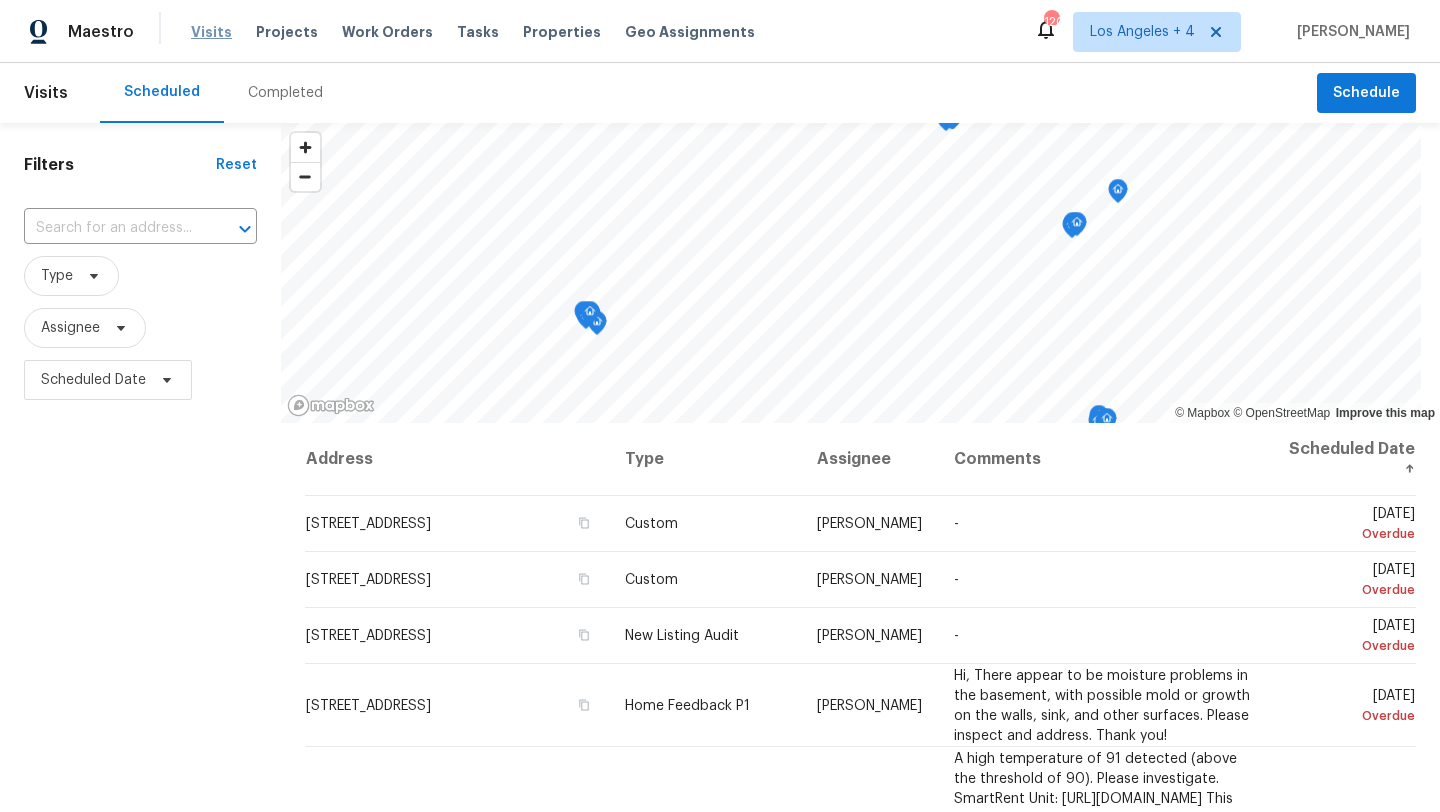 click on "Visits" at bounding box center (211, 32) 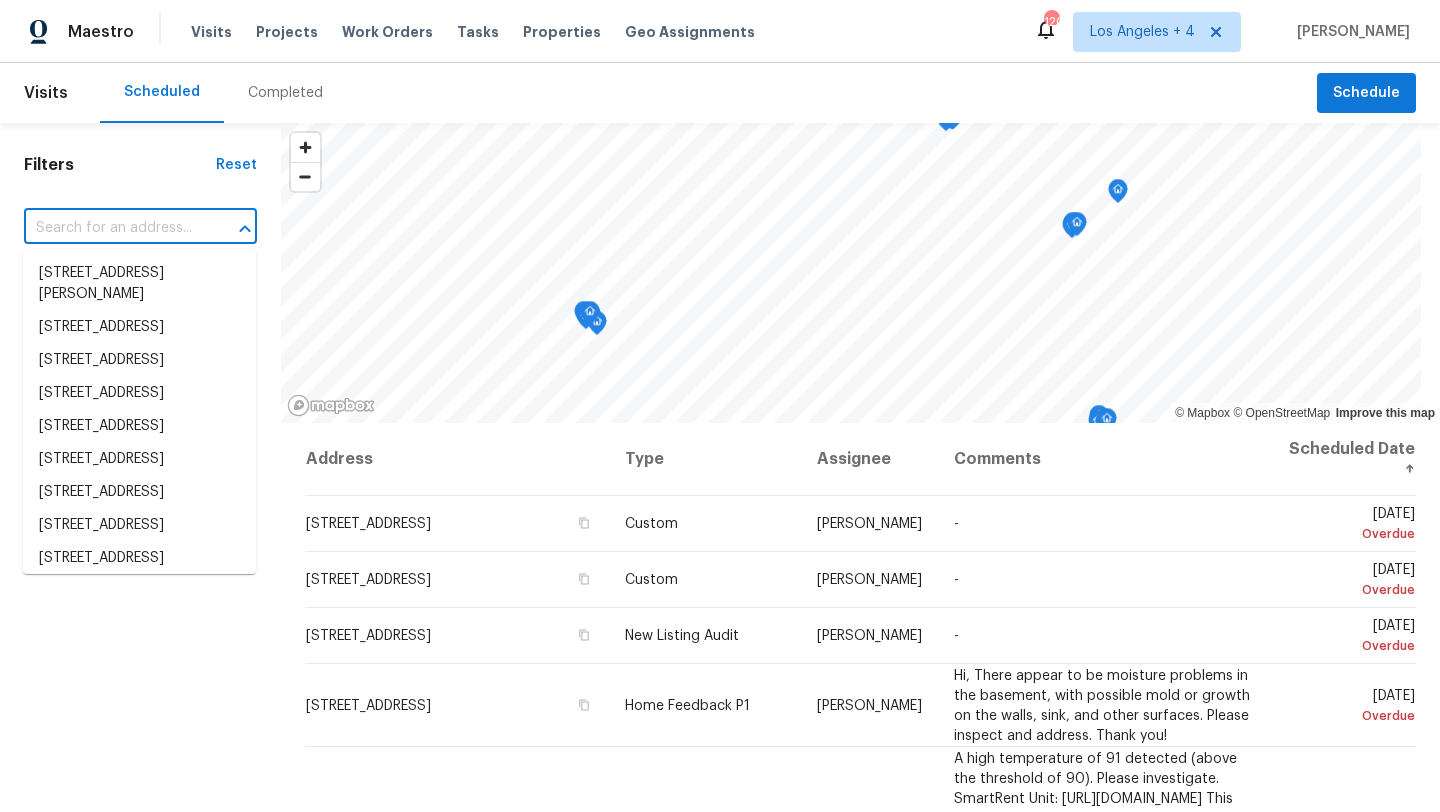 click at bounding box center (112, 228) 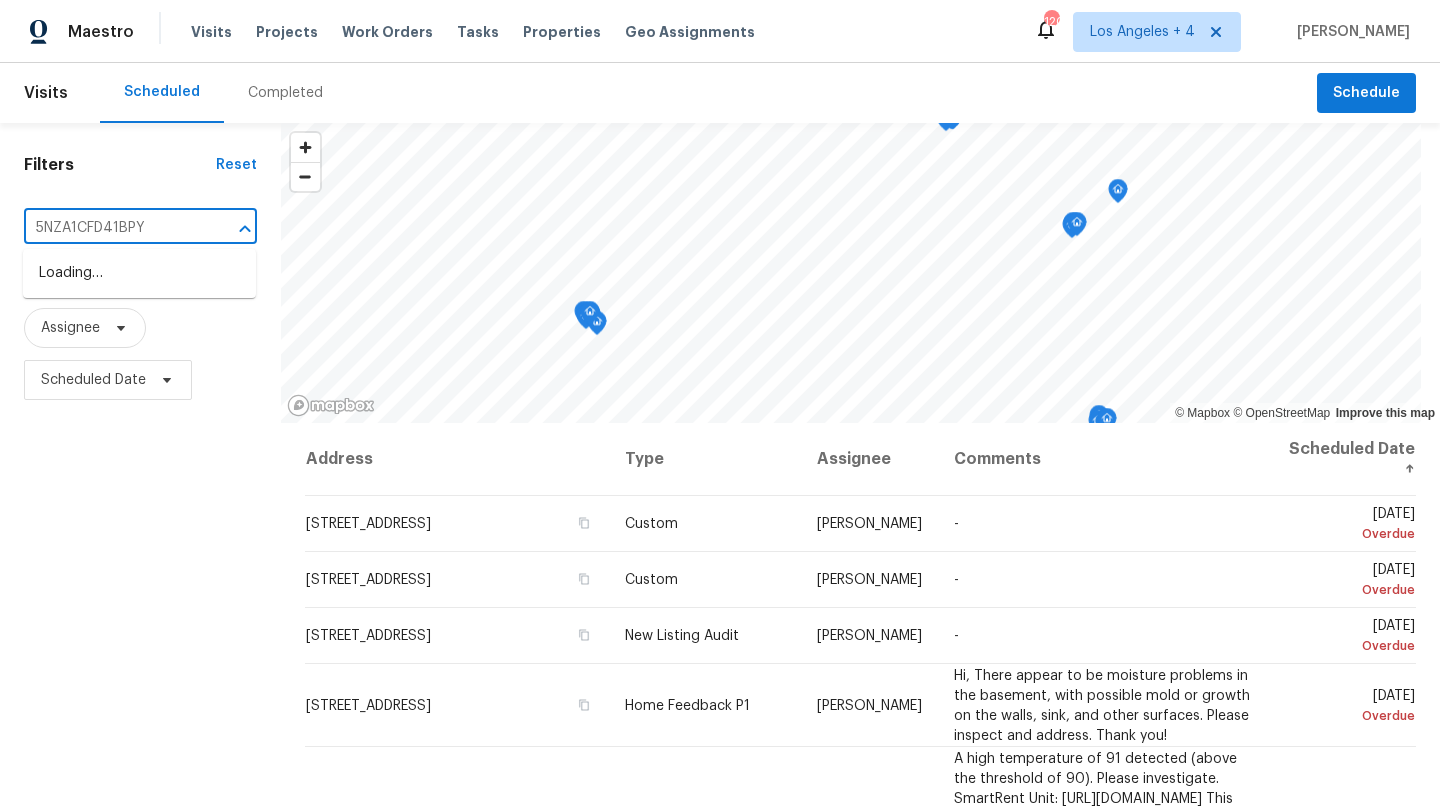 type on "5NZA1CFD41BPY" 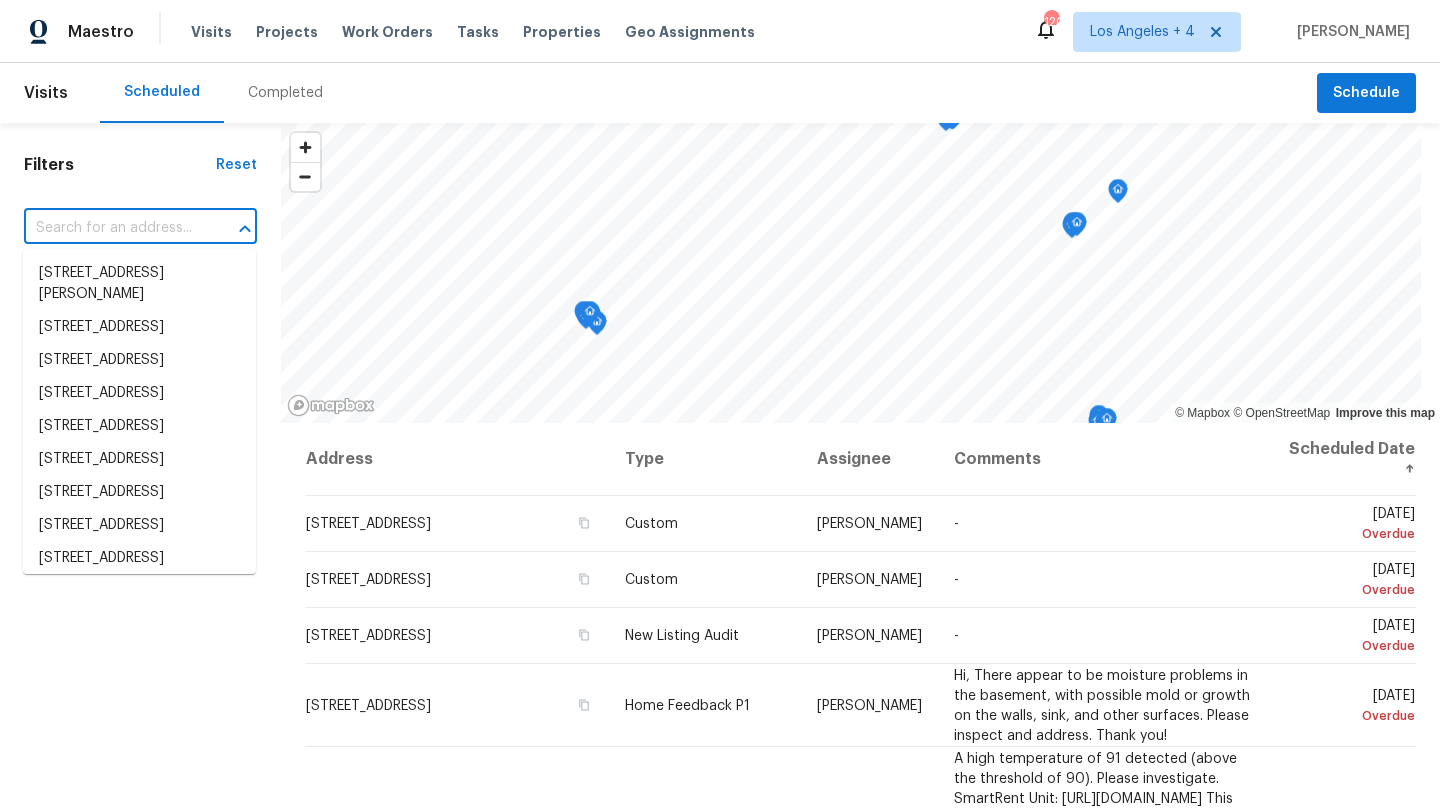 paste on "[GEOGRAPHIC_DATA][PERSON_NAME][PERSON_NAME]," 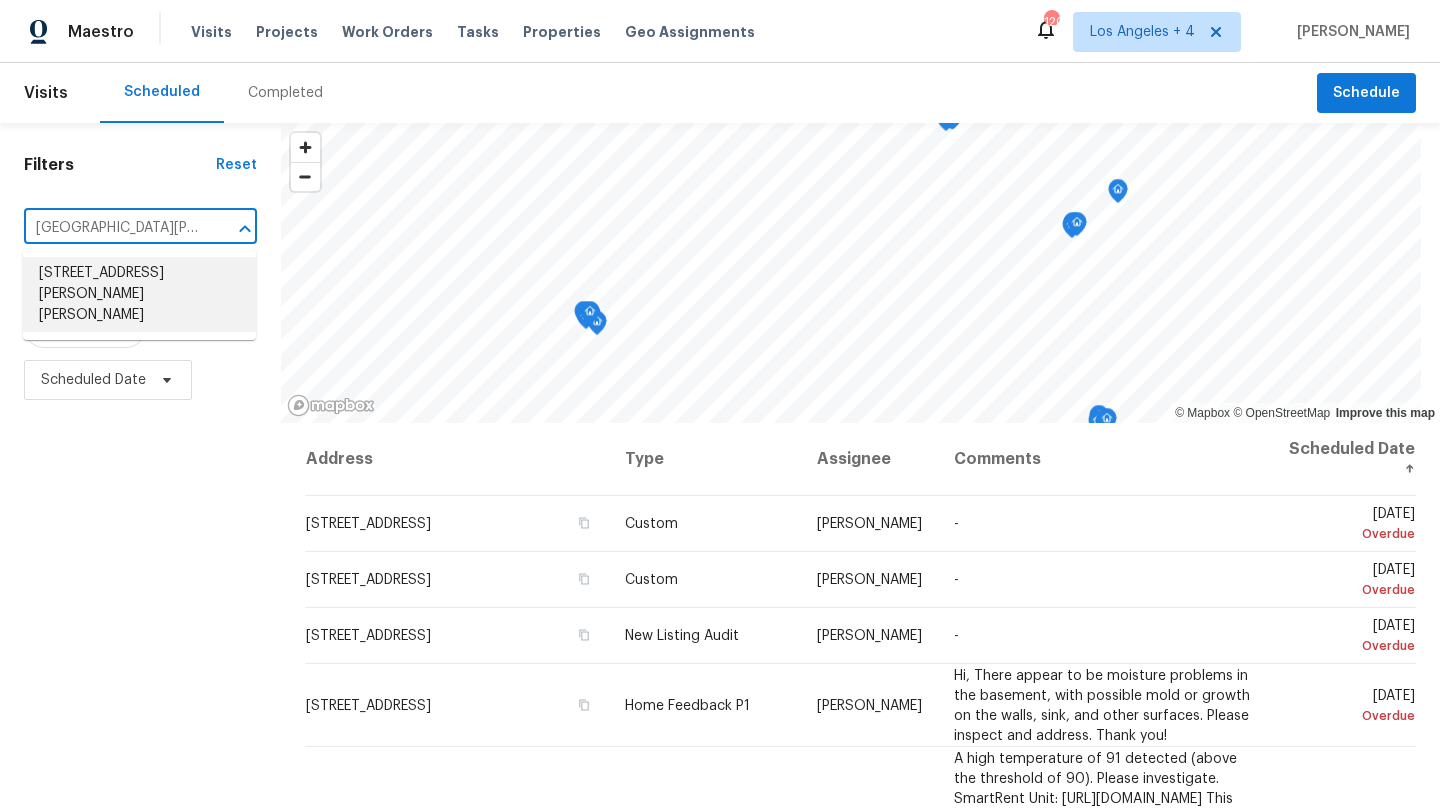 click on "[STREET_ADDRESS][PERSON_NAME][PERSON_NAME]" at bounding box center [139, 294] 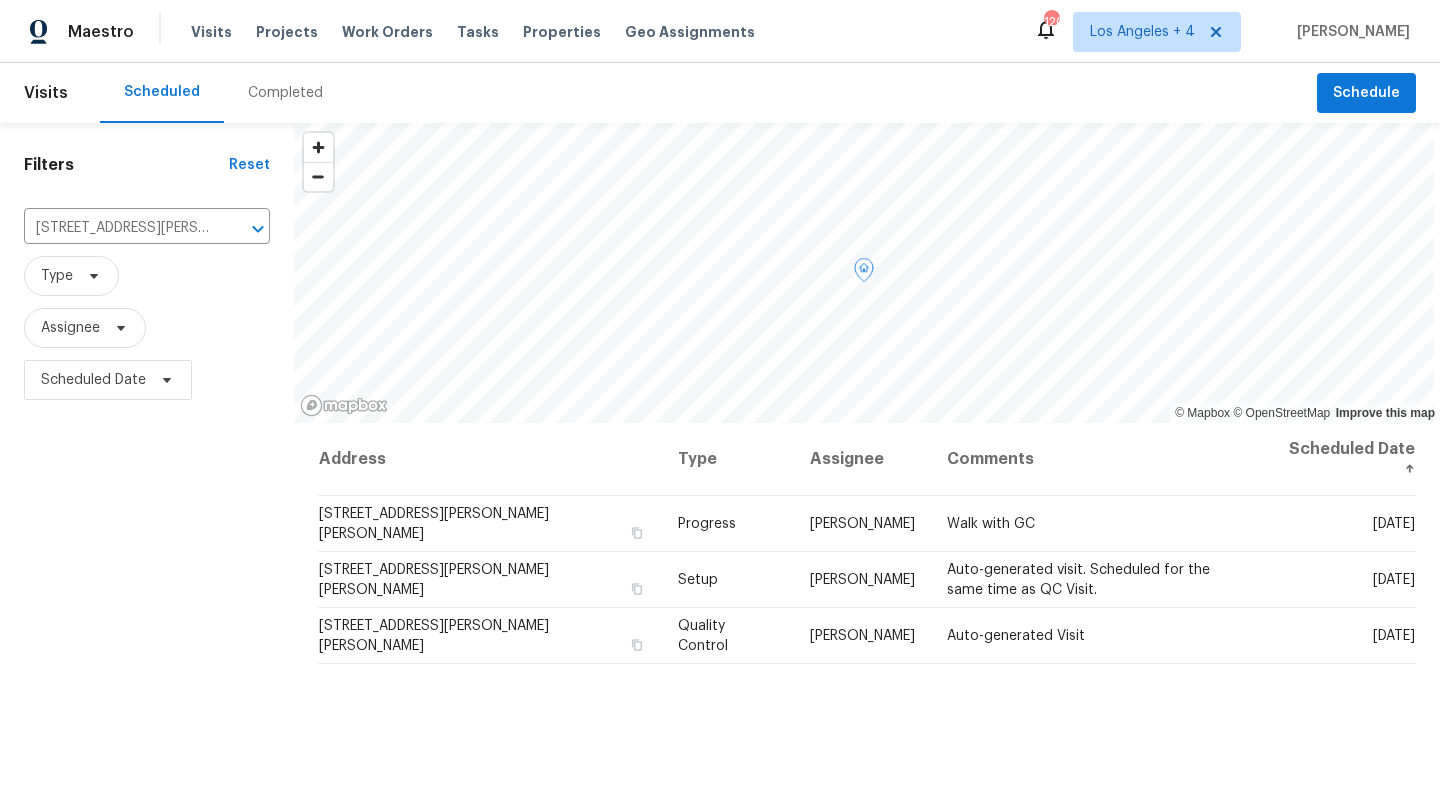 click on "[PERSON_NAME]" at bounding box center [862, 524] 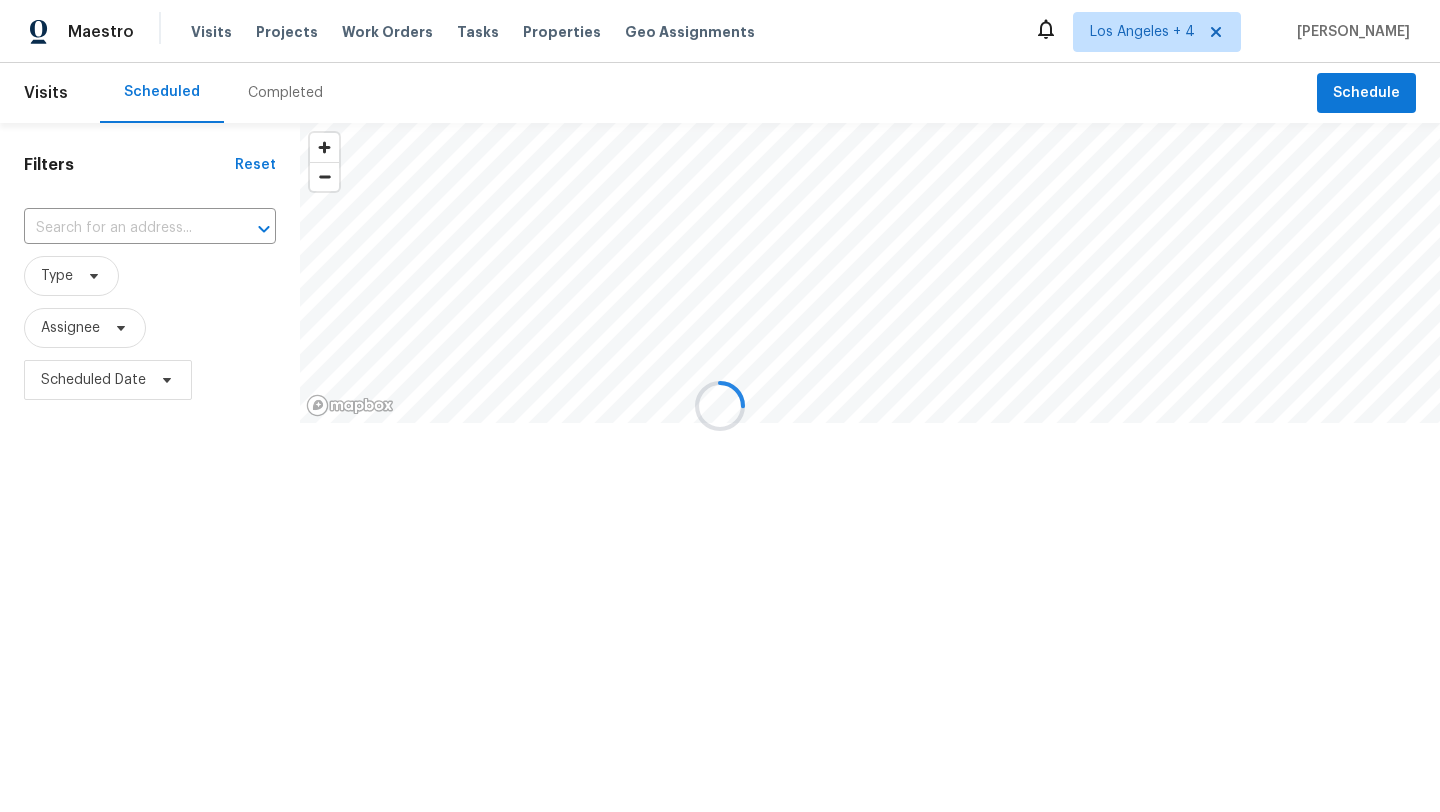 scroll, scrollTop: 0, scrollLeft: 0, axis: both 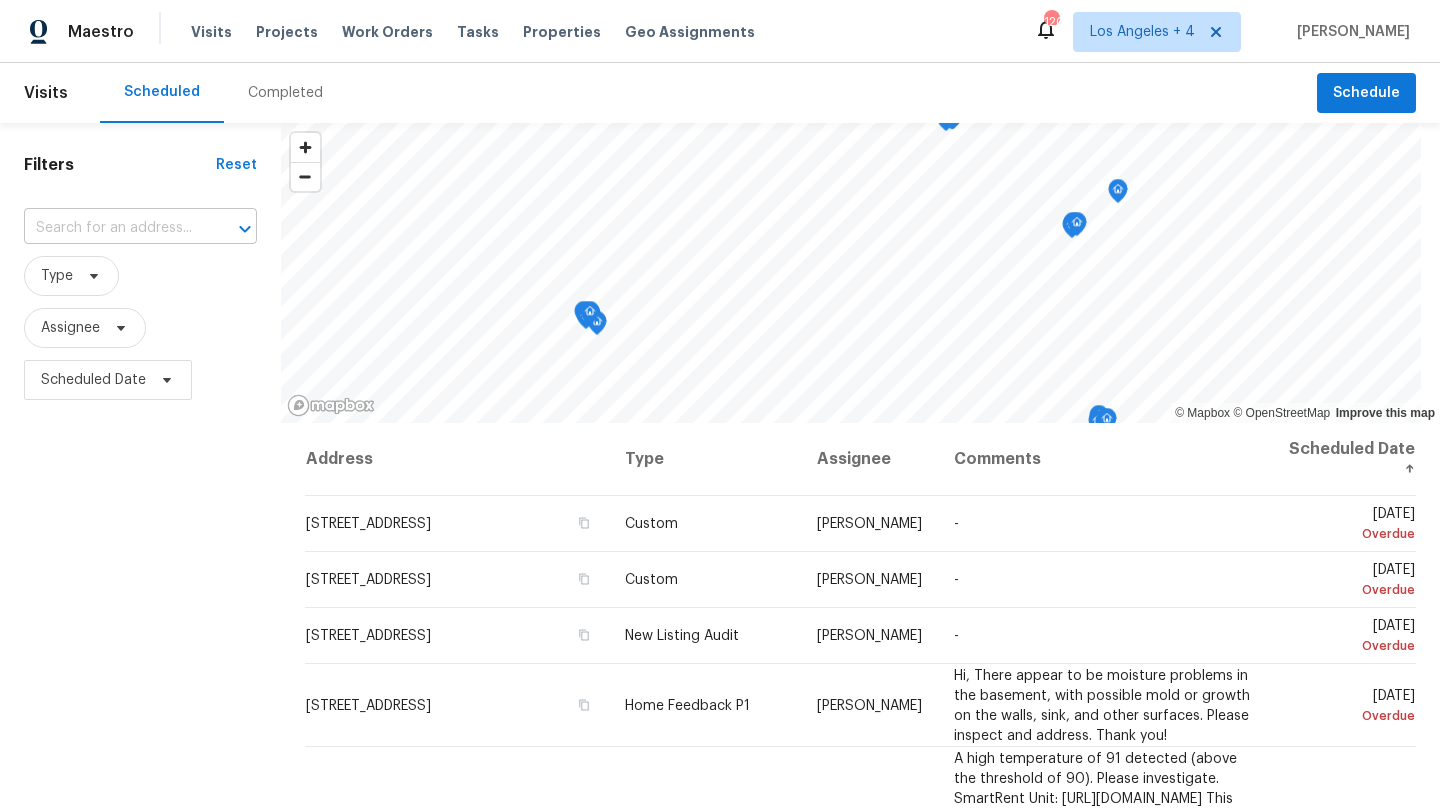 click at bounding box center (112, 228) 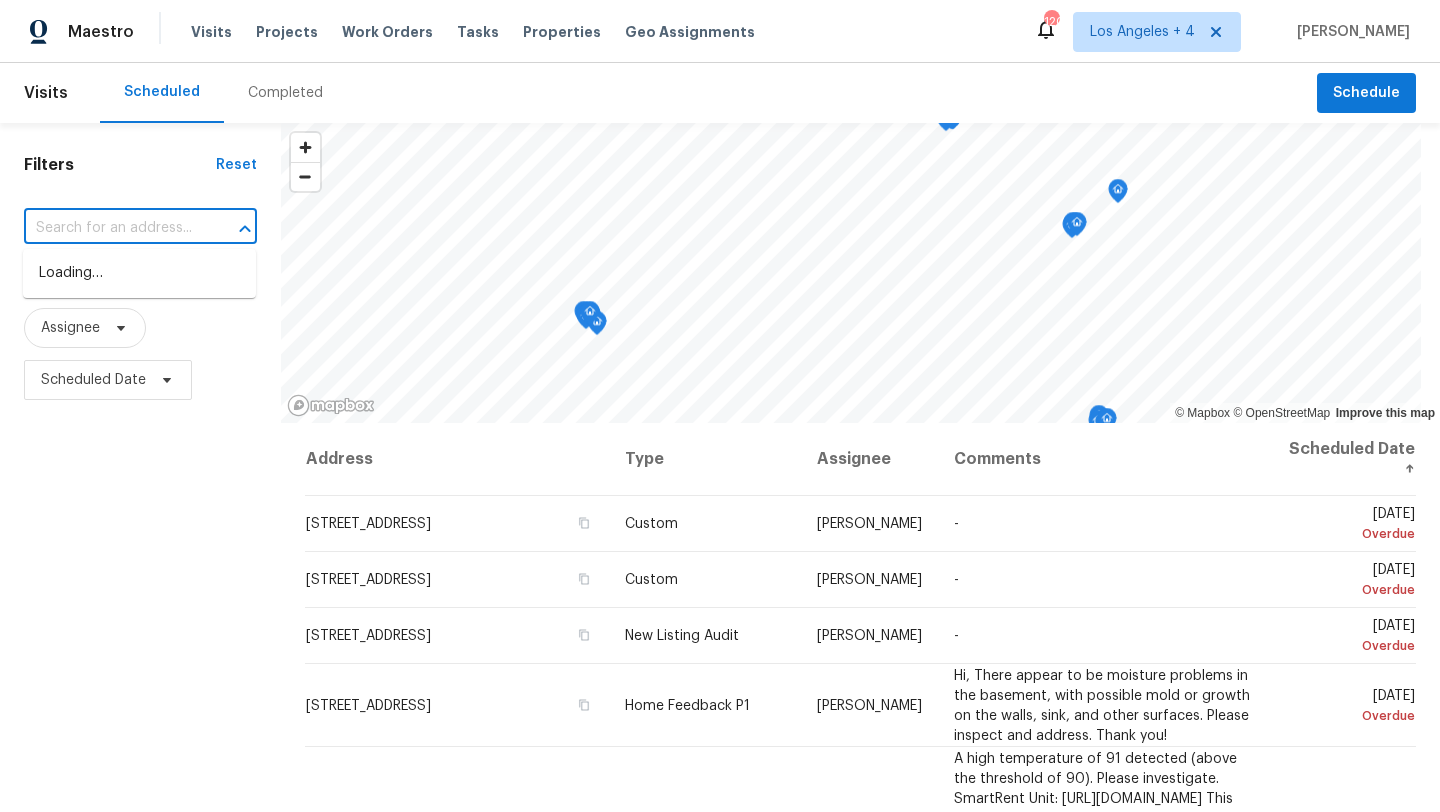 paste on "[GEOGRAPHIC_DATA][PERSON_NAME][PERSON_NAME]," 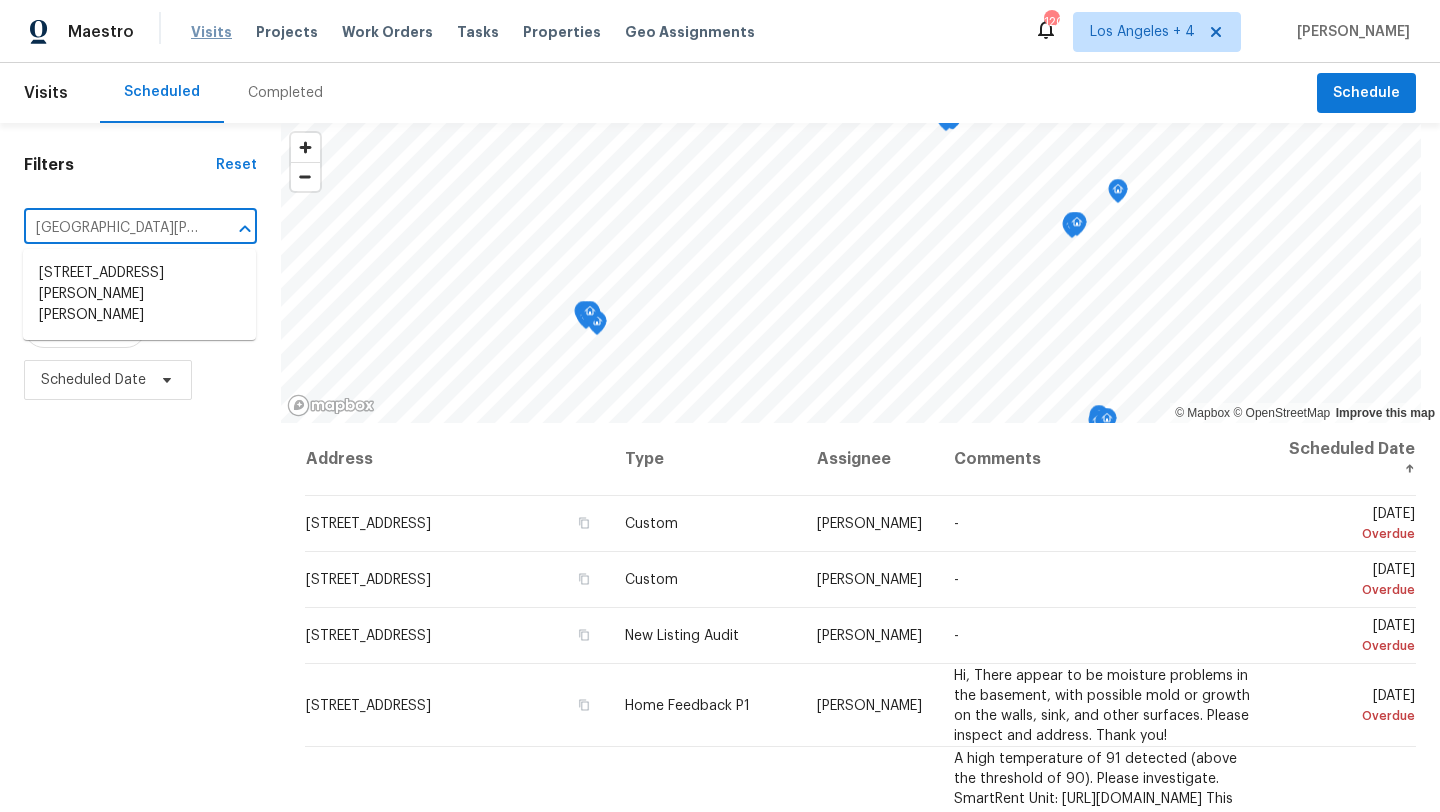 type on "[GEOGRAPHIC_DATA][PERSON_NAME][PERSON_NAME]," 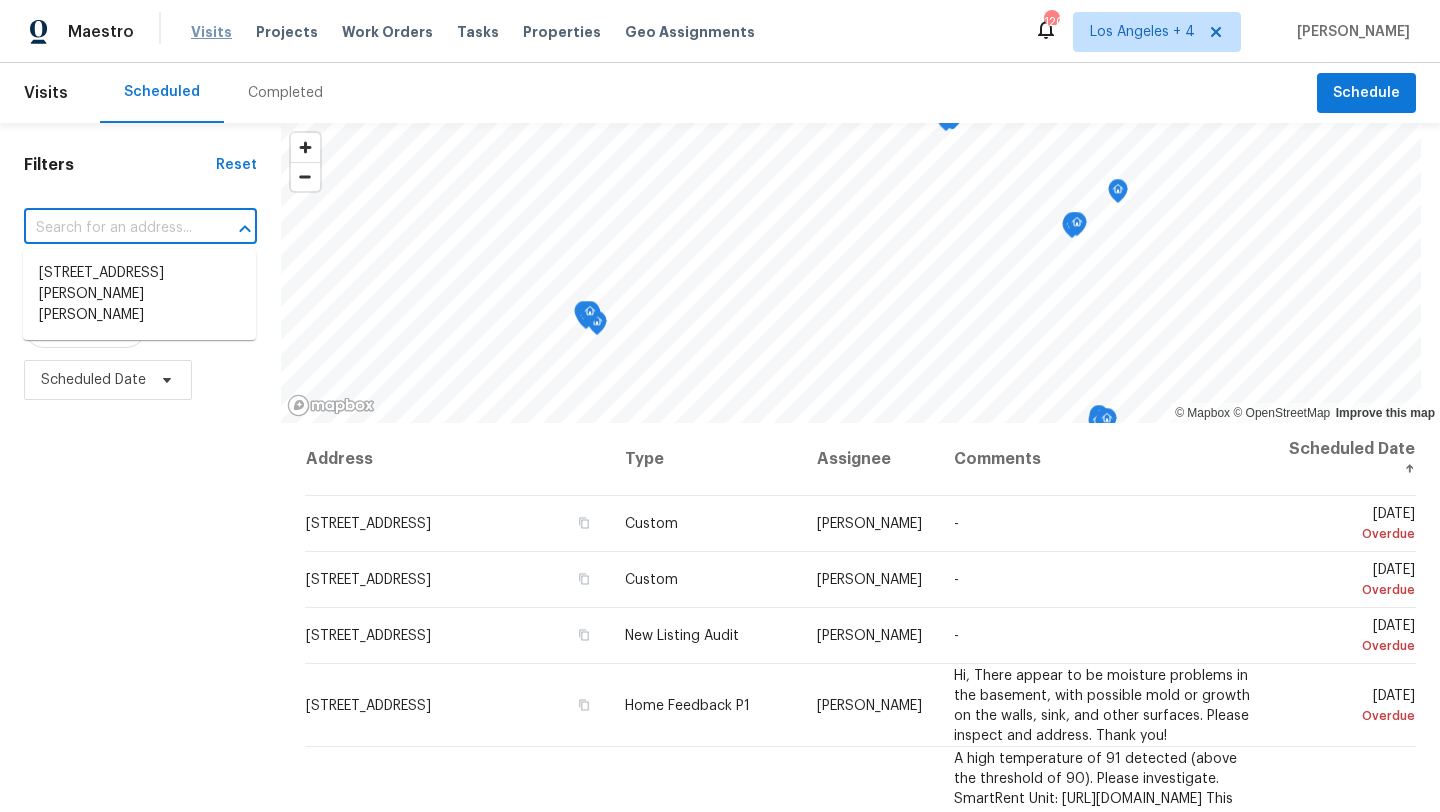 click on "Visits" at bounding box center [211, 32] 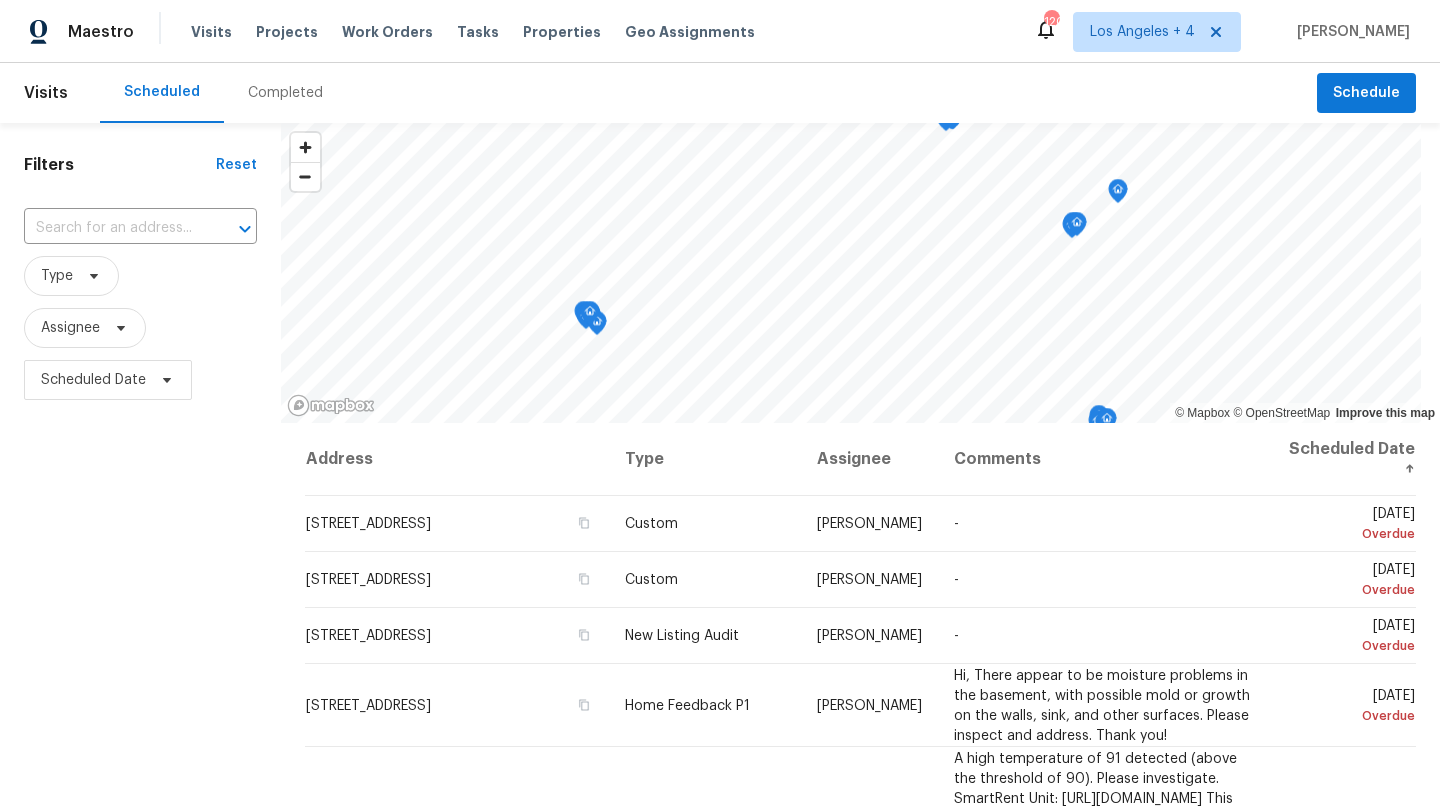 click on "Completed" at bounding box center [285, 93] 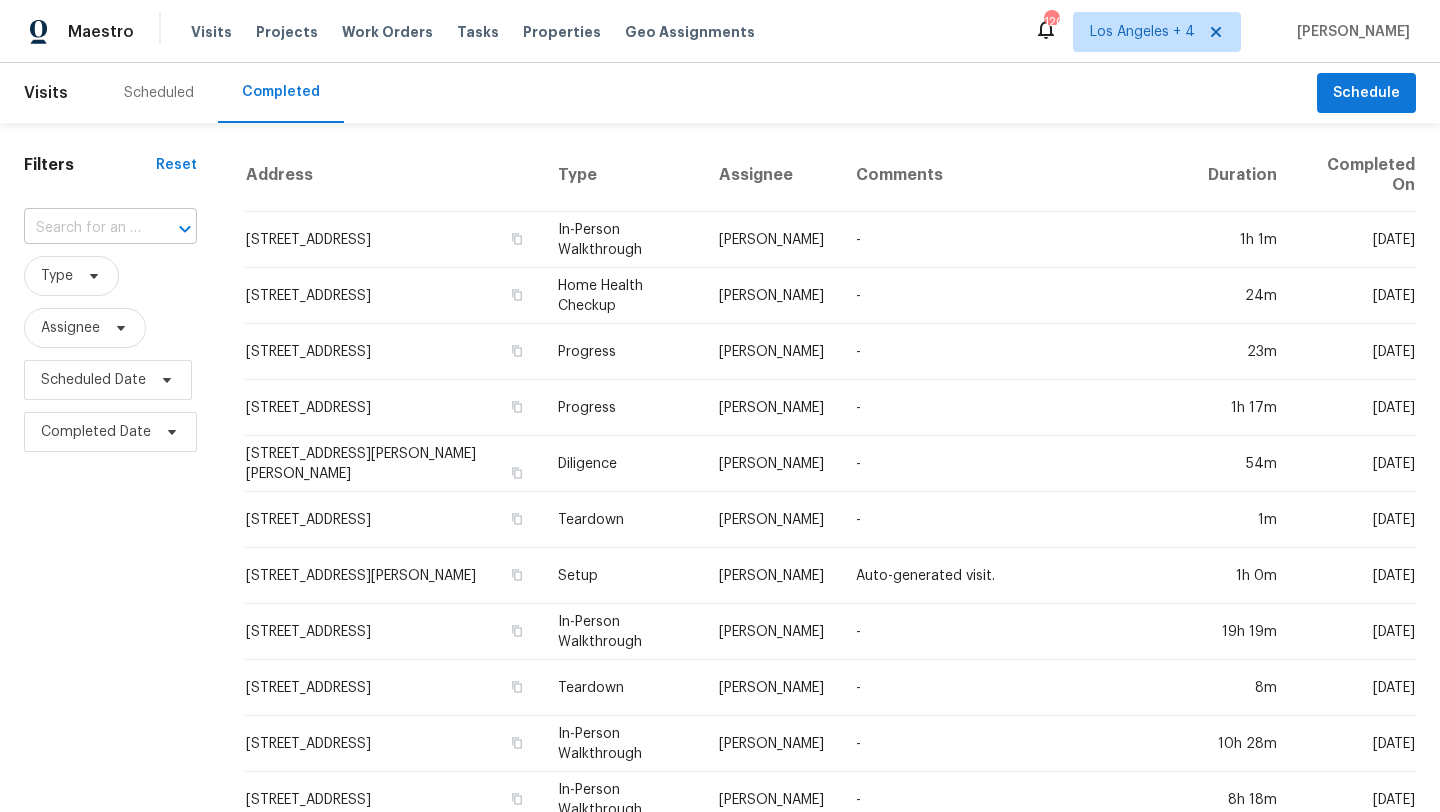 click at bounding box center [82, 228] 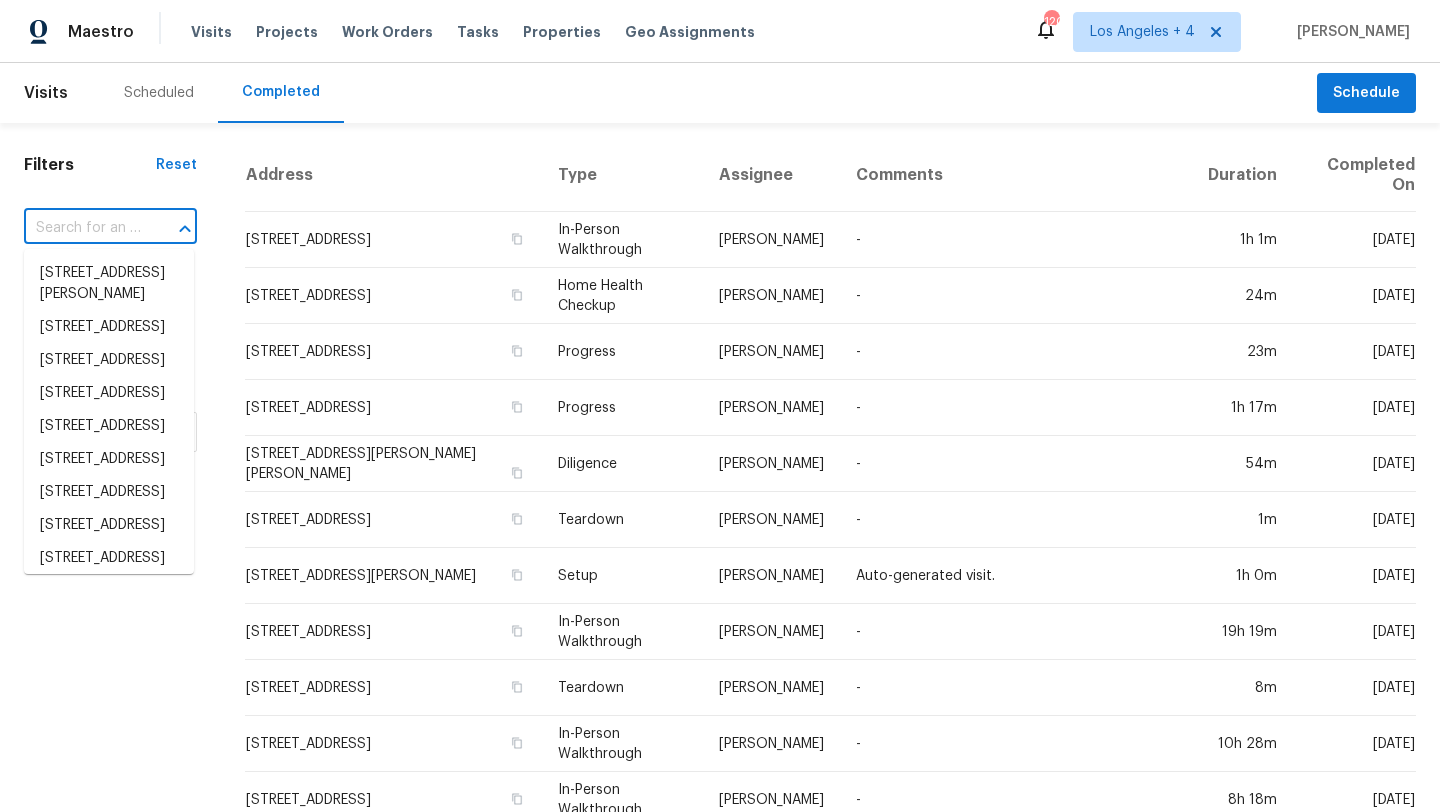 paste on "[GEOGRAPHIC_DATA][PERSON_NAME][PERSON_NAME]," 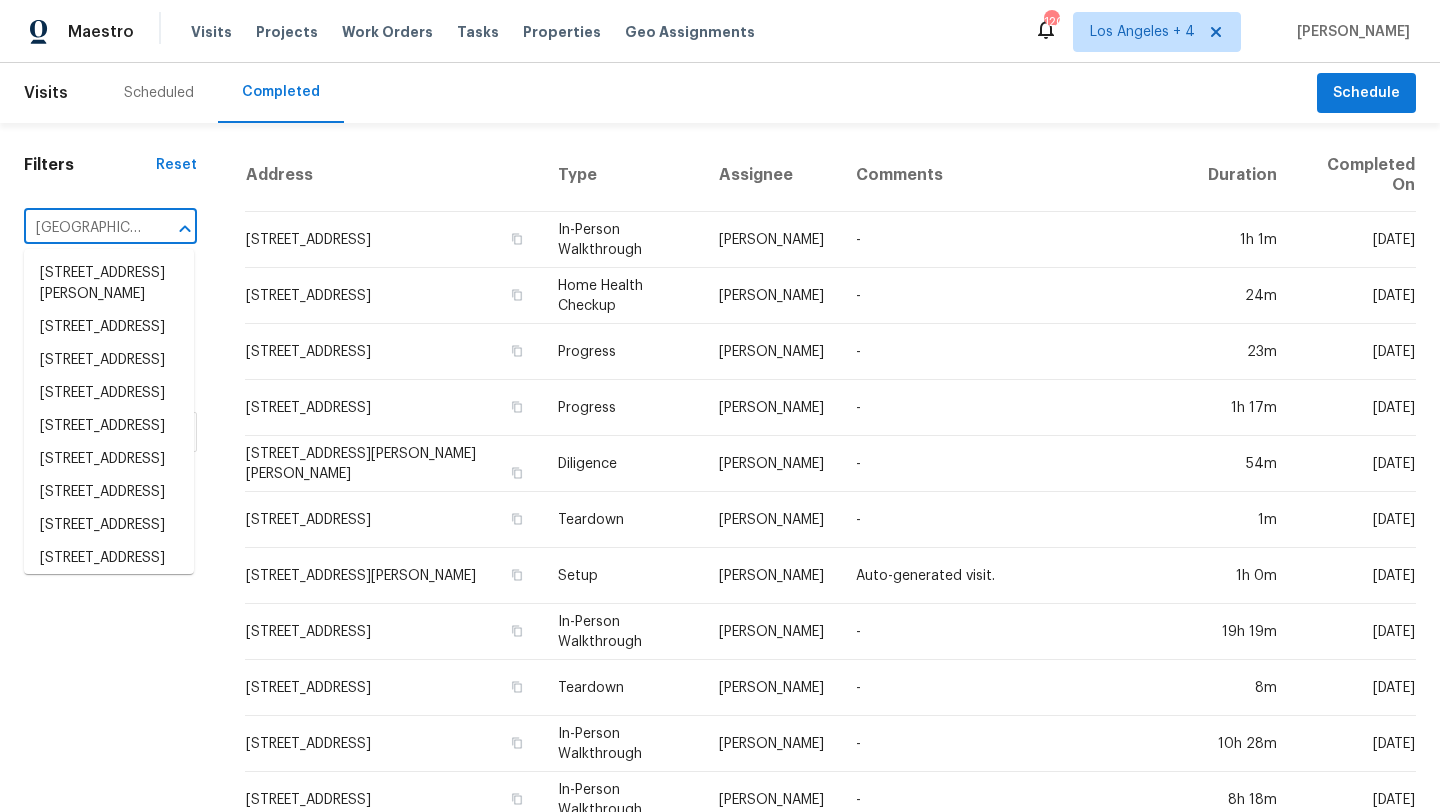 scroll, scrollTop: 0, scrollLeft: 53, axis: horizontal 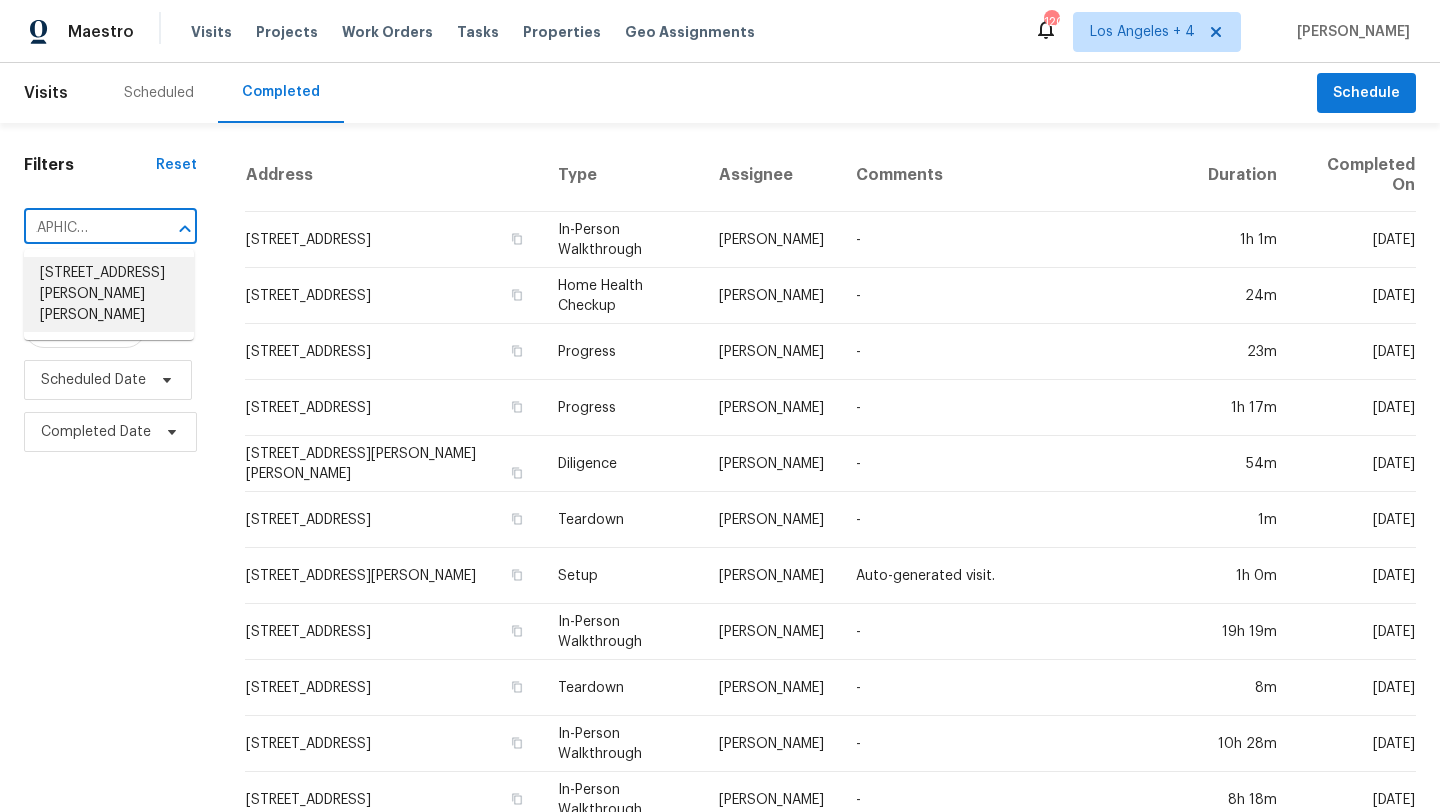 click on "[STREET_ADDRESS][PERSON_NAME][PERSON_NAME]" at bounding box center (109, 294) 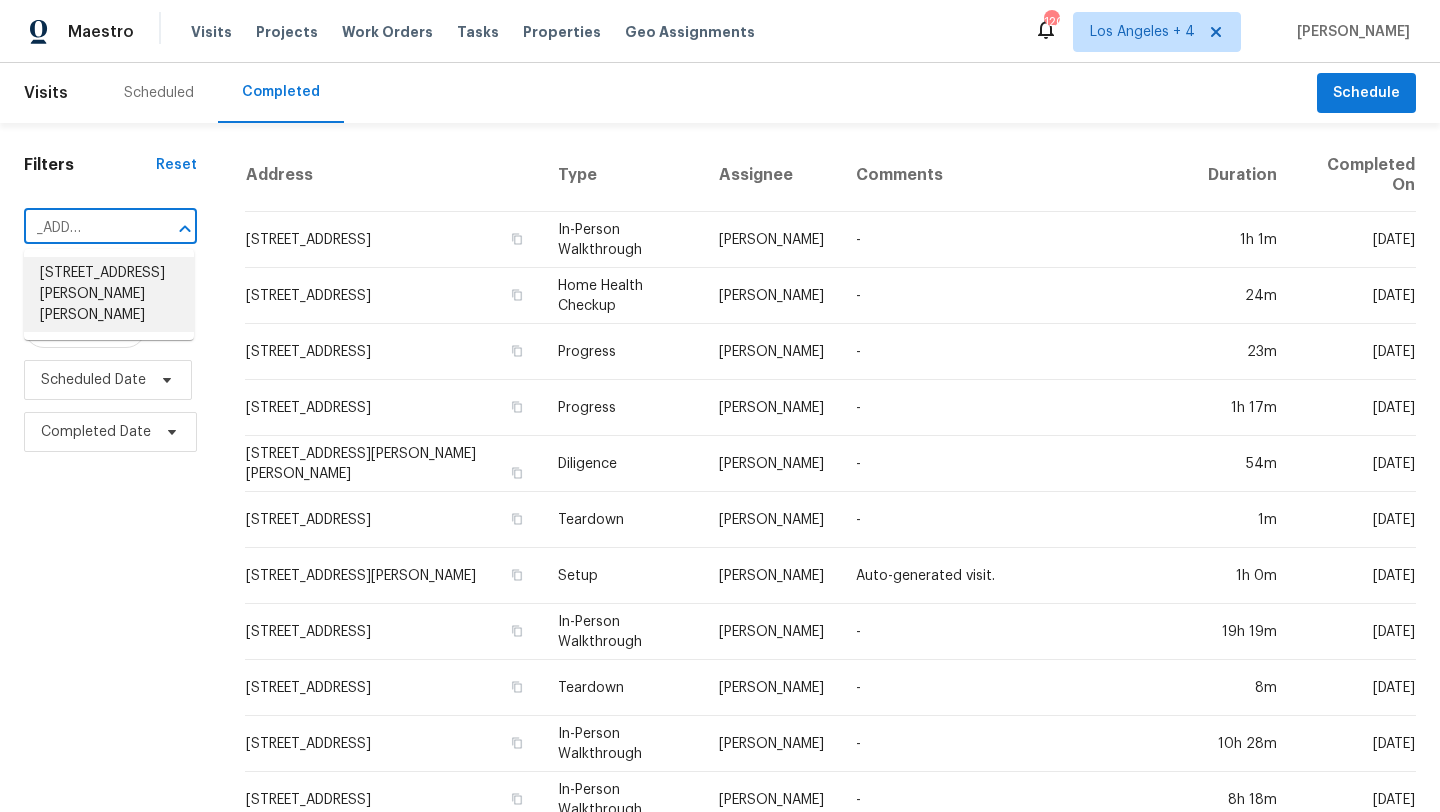 scroll, scrollTop: 0, scrollLeft: 0, axis: both 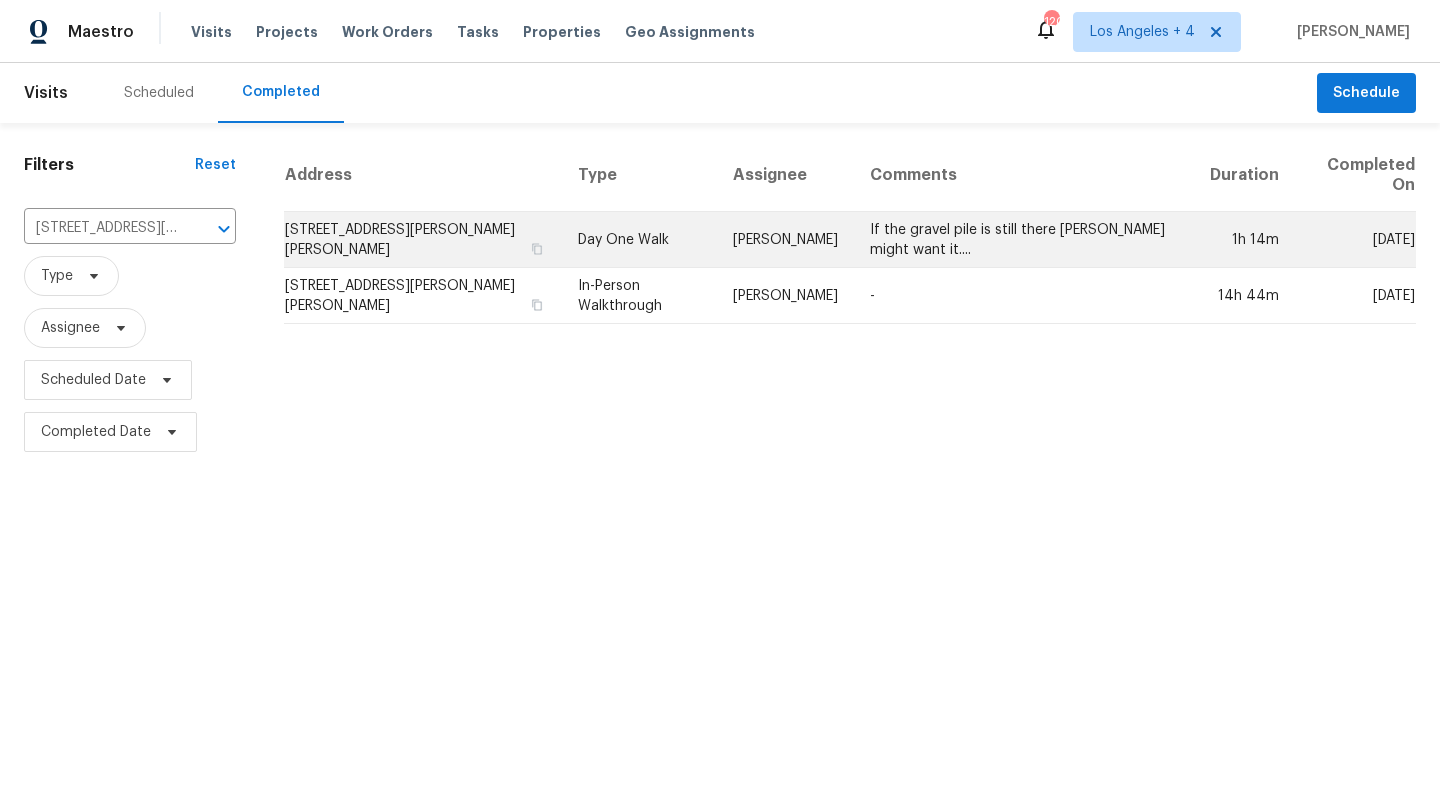 click on "If the gravel pile is still there Jeff might want it...." at bounding box center (1024, 240) 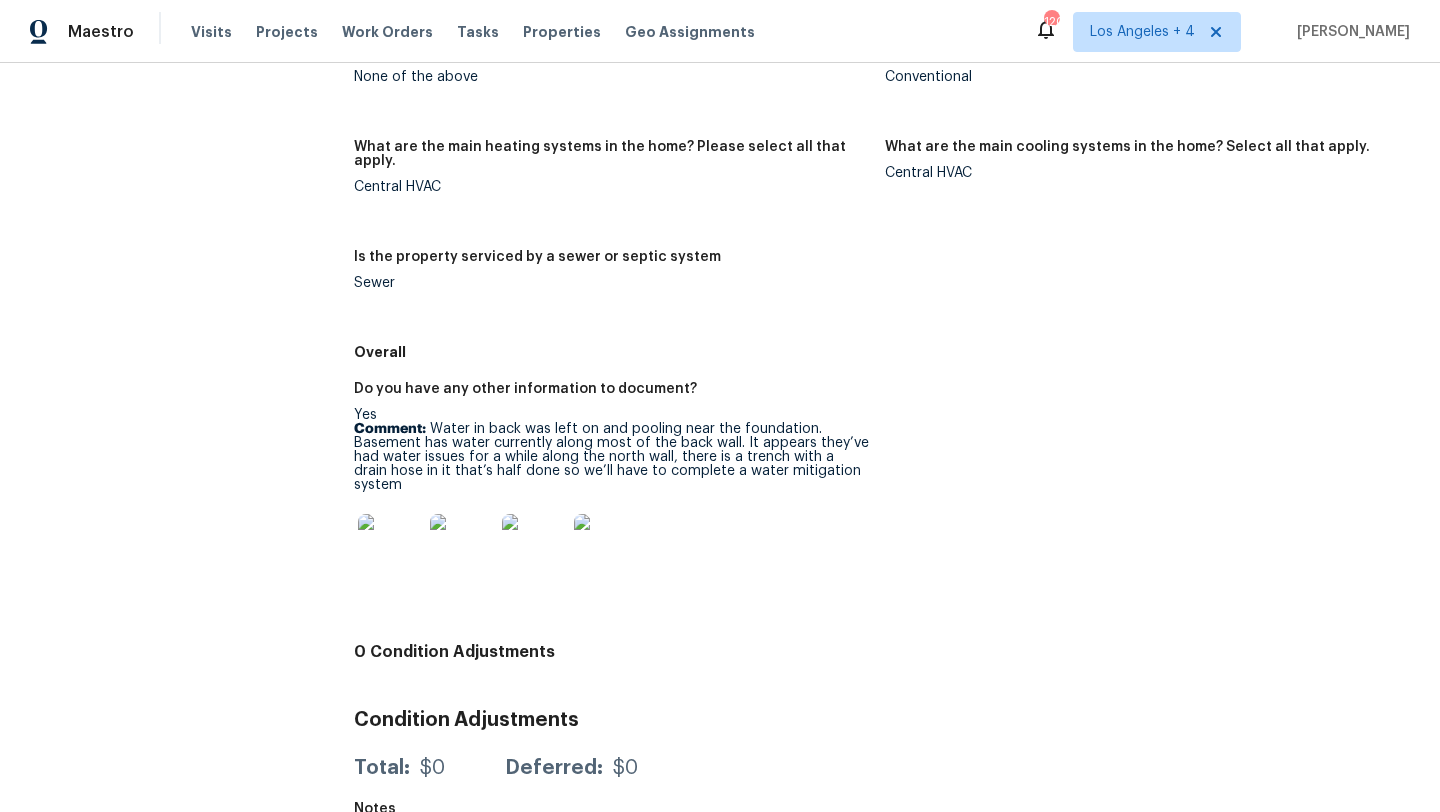 scroll, scrollTop: 1183, scrollLeft: 0, axis: vertical 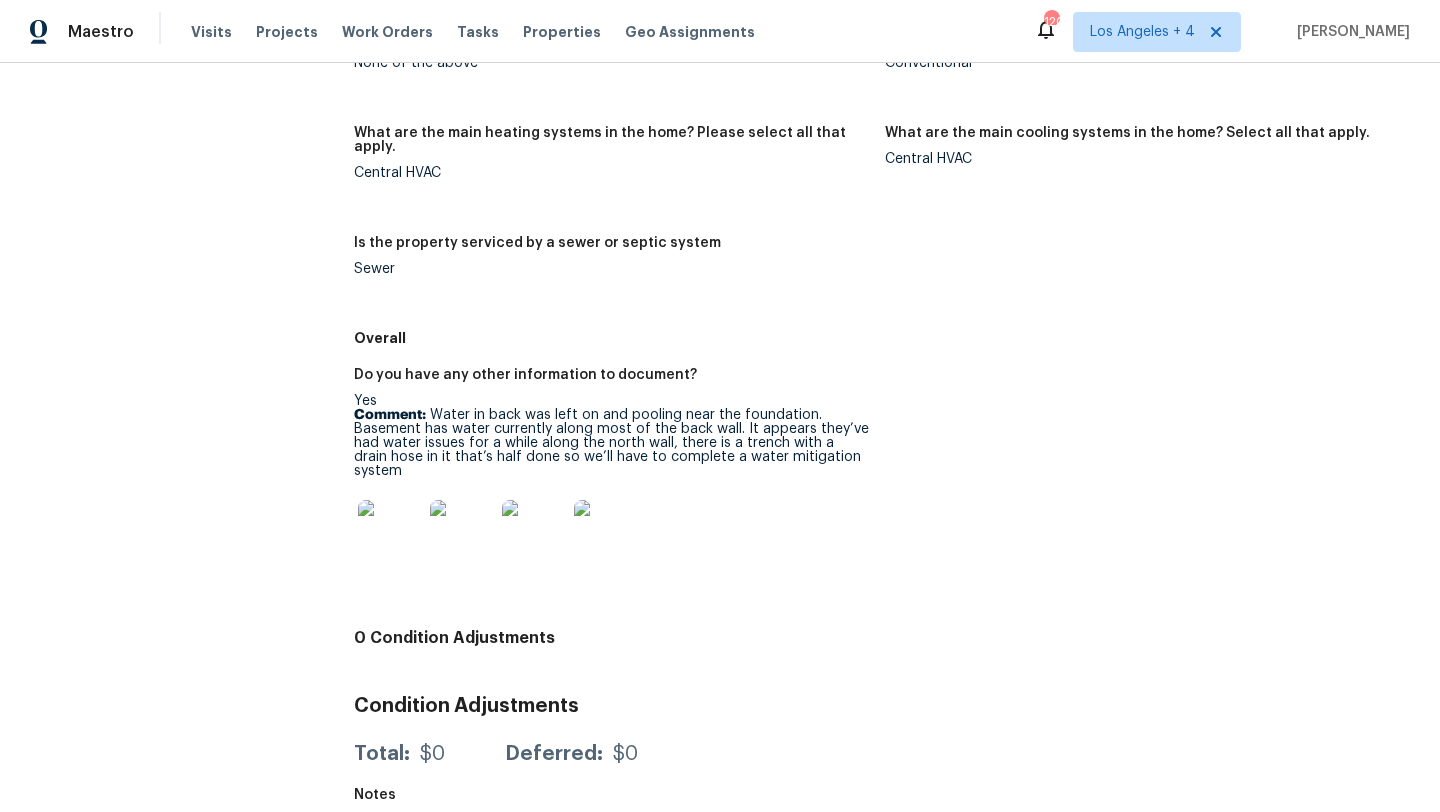 click at bounding box center (390, 532) 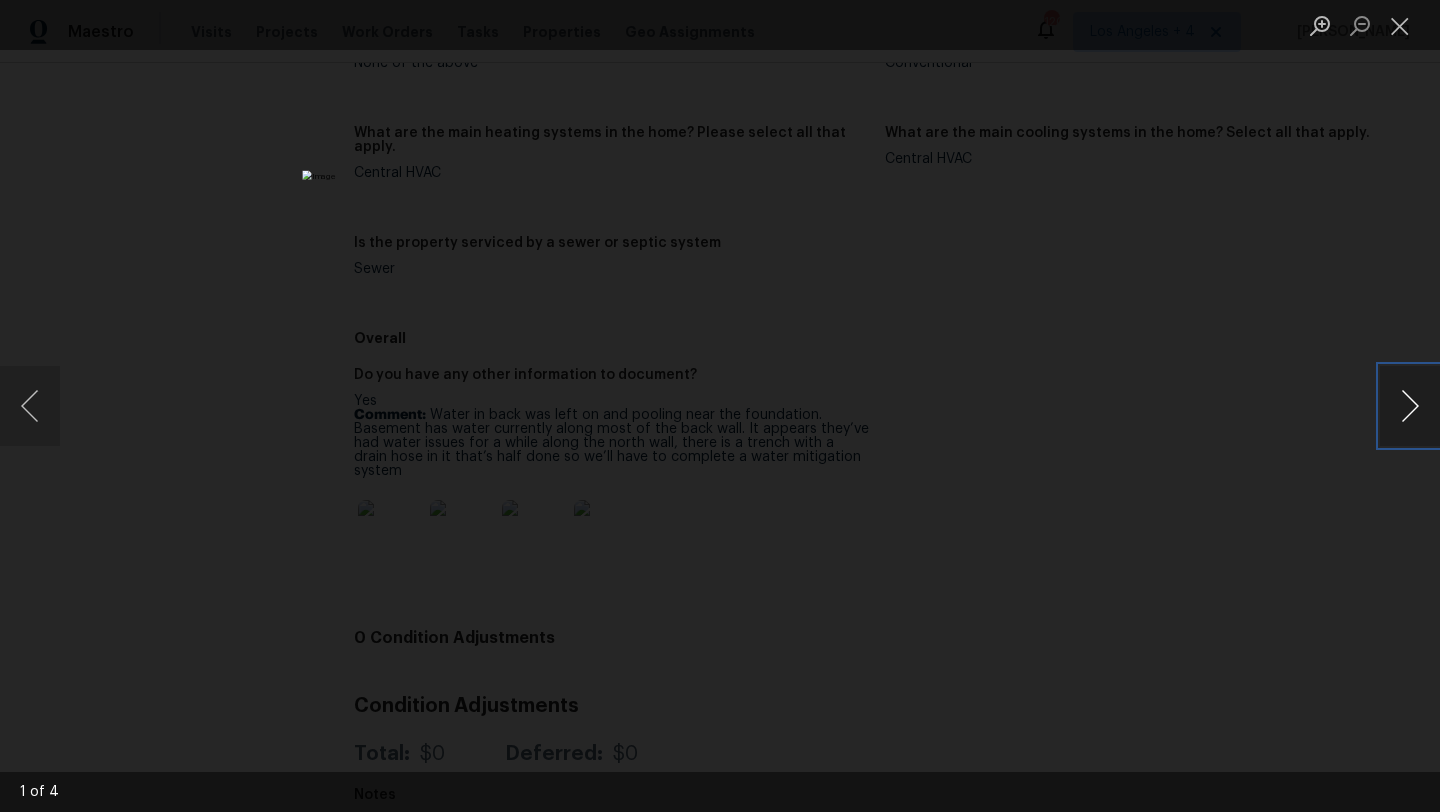 click at bounding box center [1410, 406] 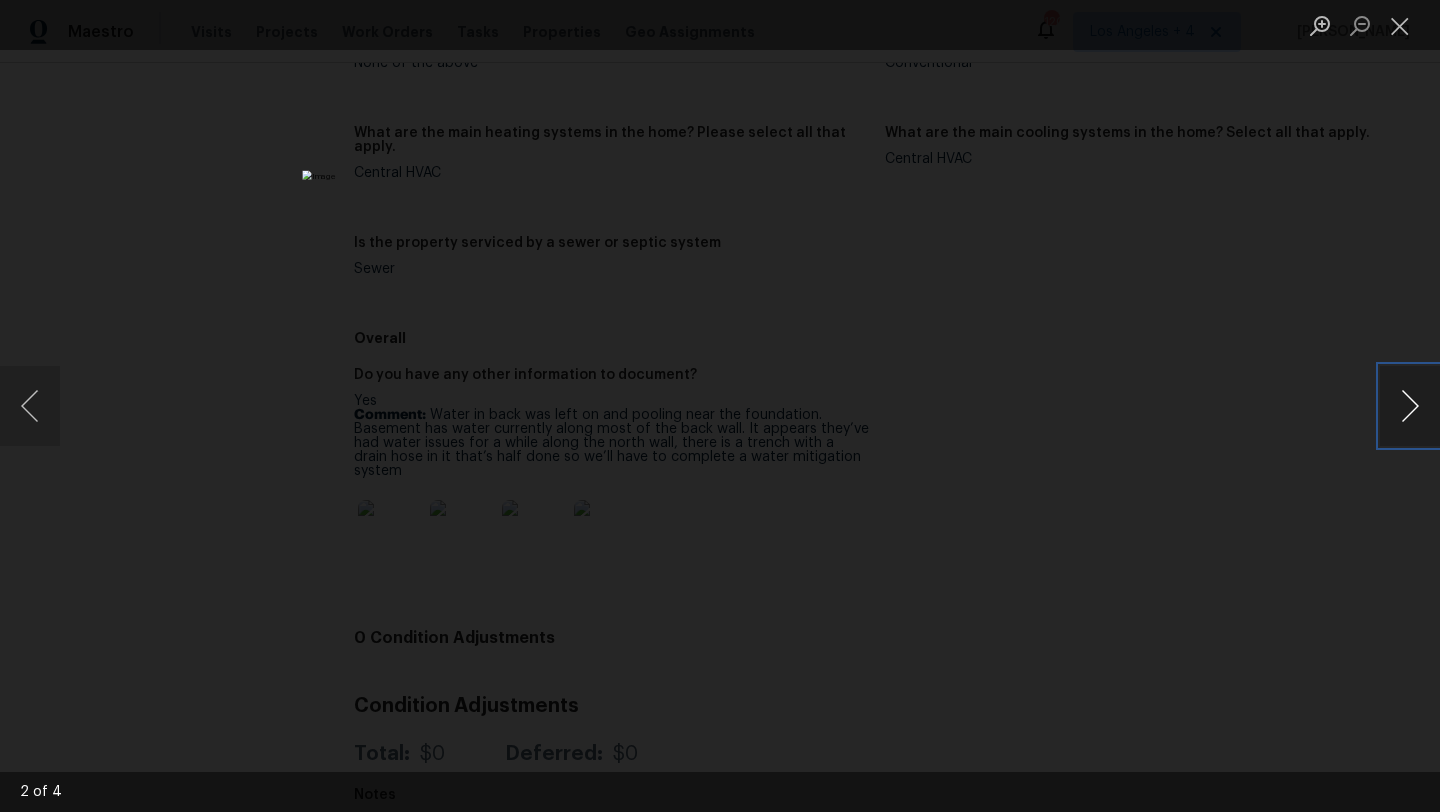 click at bounding box center (1410, 406) 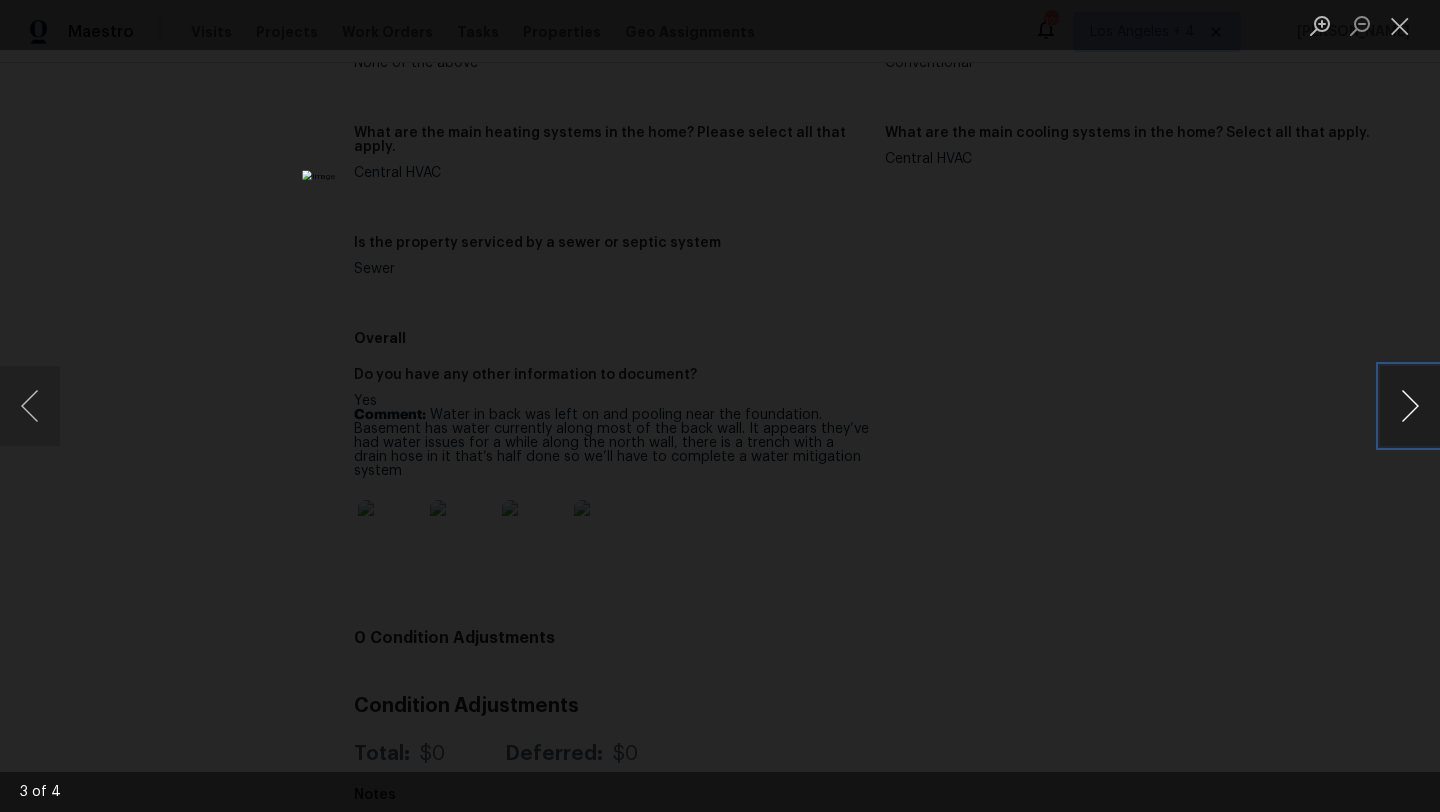 click at bounding box center (1410, 406) 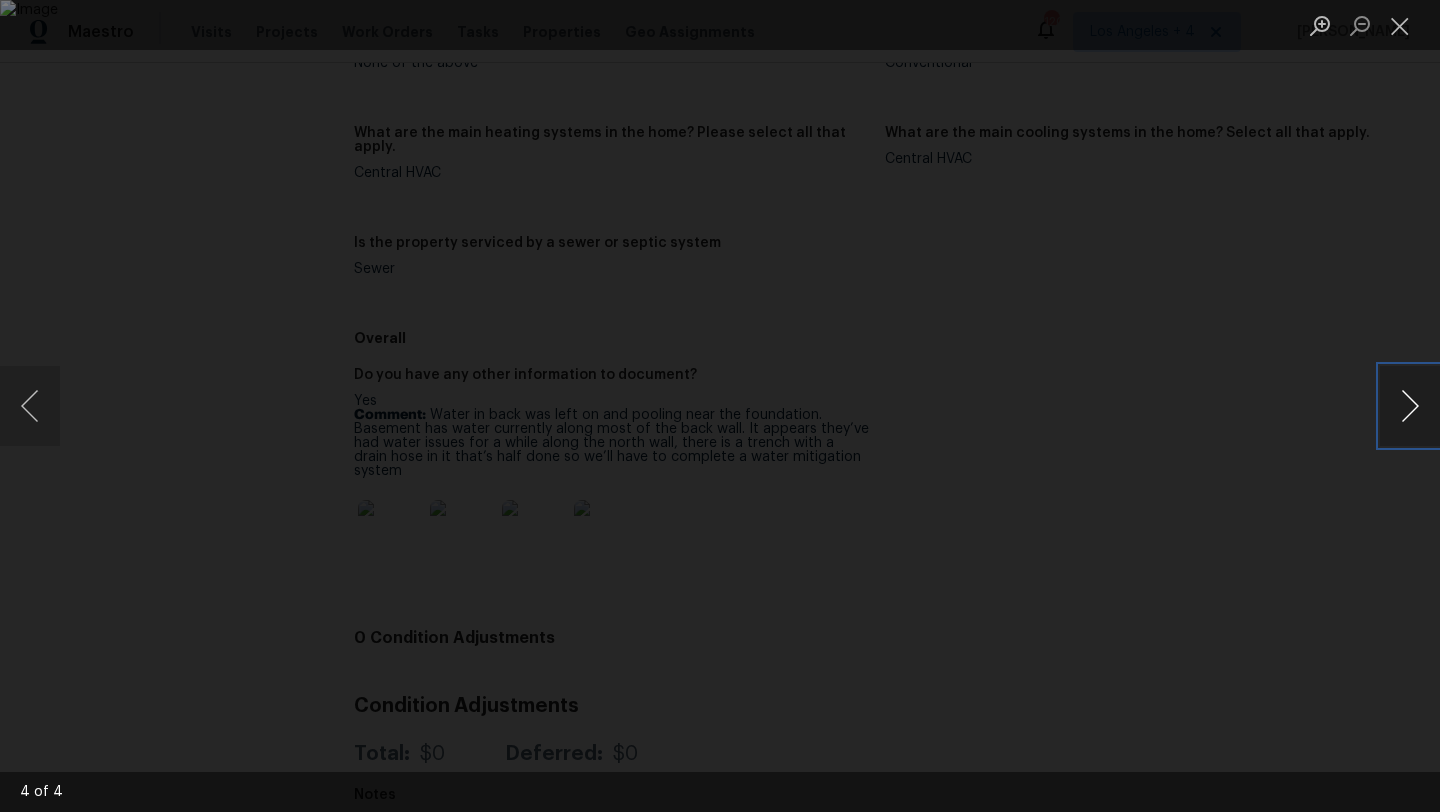 click at bounding box center (1410, 406) 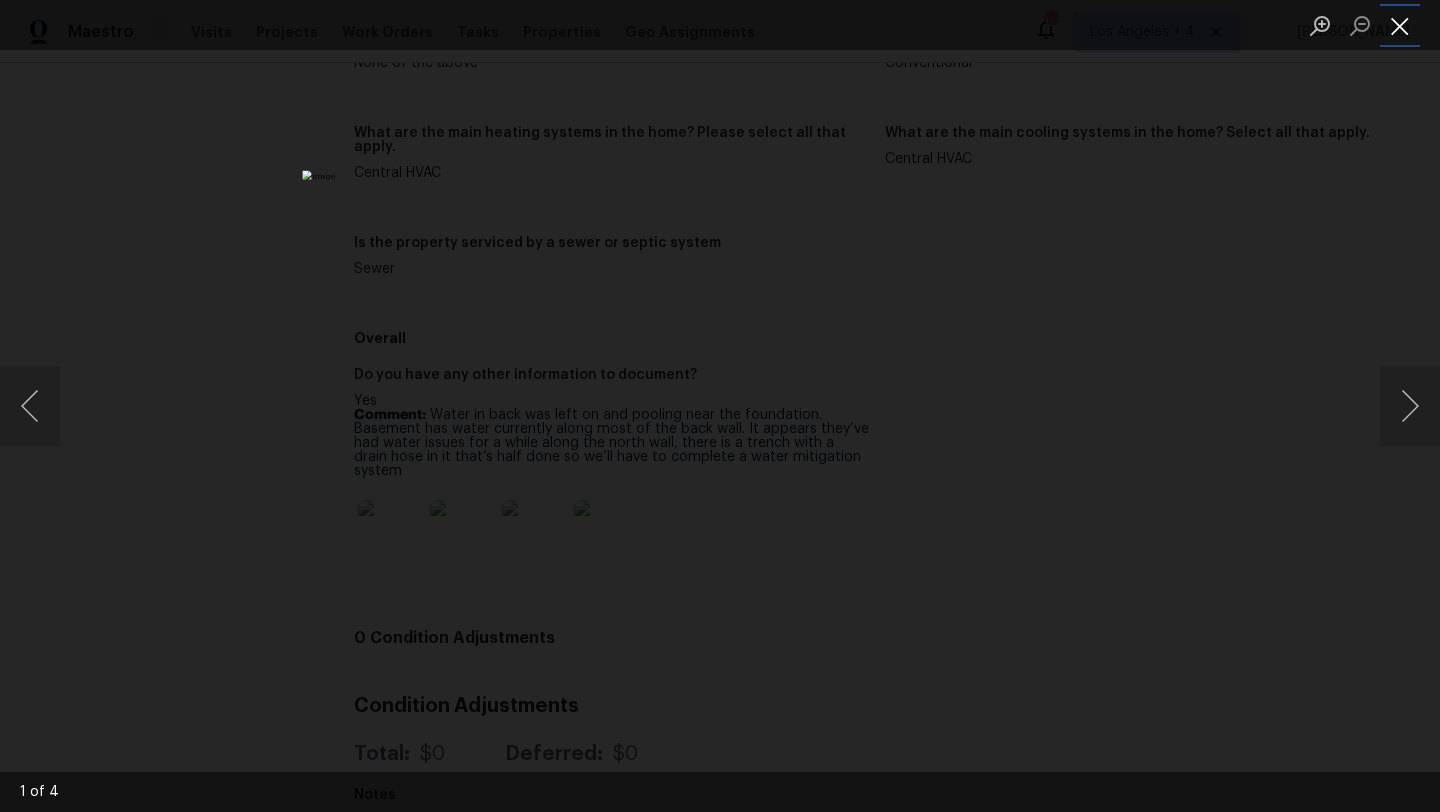 click at bounding box center [1400, 25] 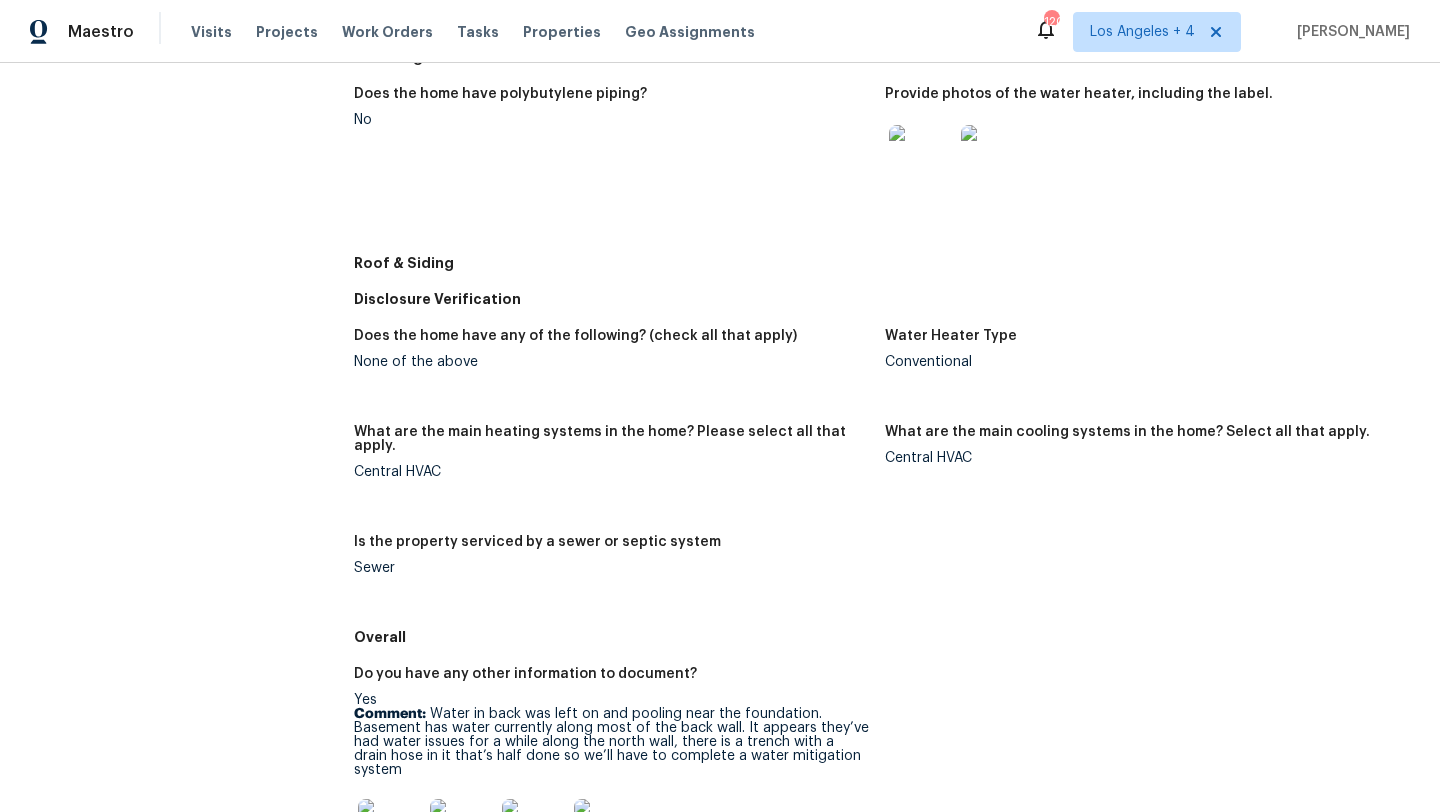 scroll, scrollTop: 815, scrollLeft: 0, axis: vertical 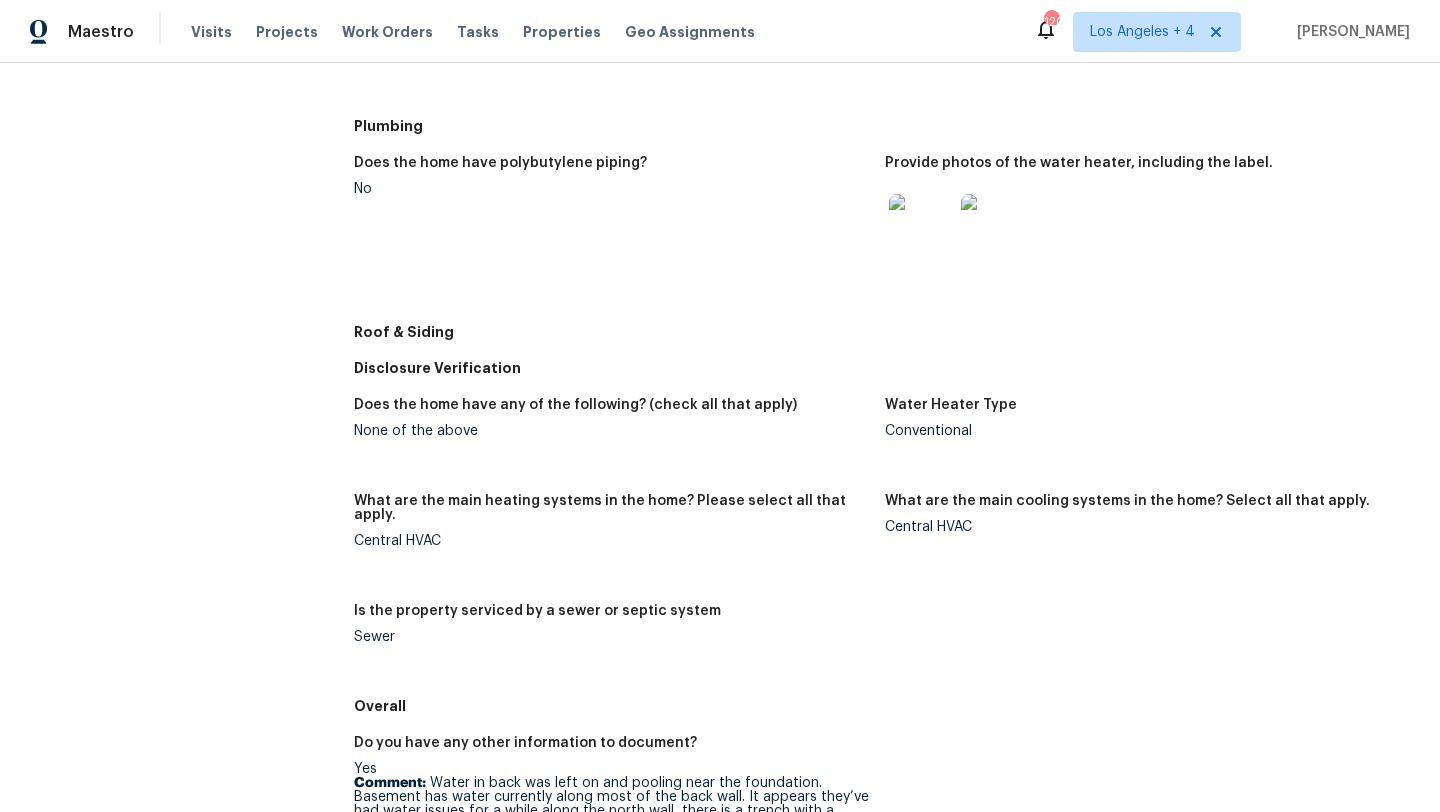 click at bounding box center [993, 226] 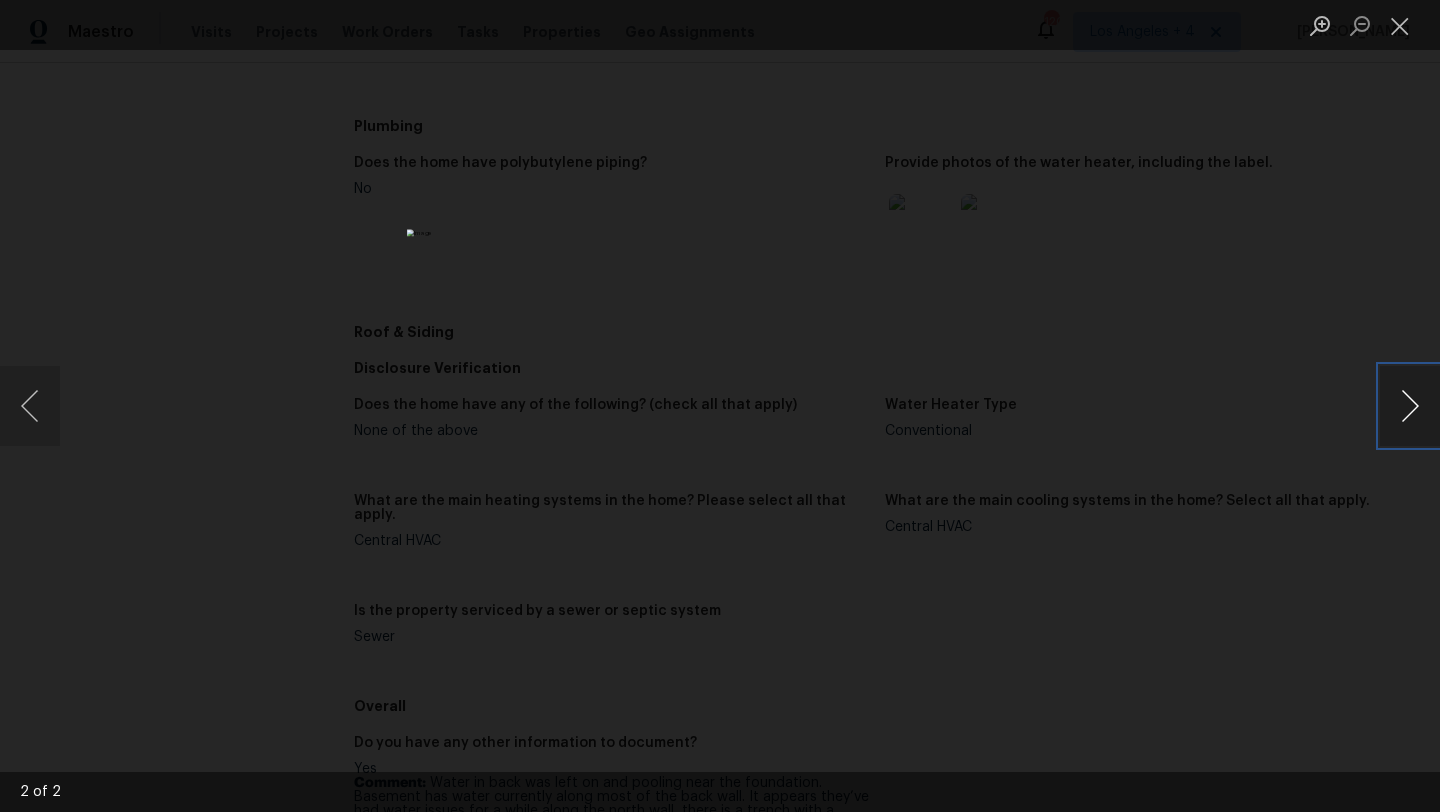 click at bounding box center (1410, 406) 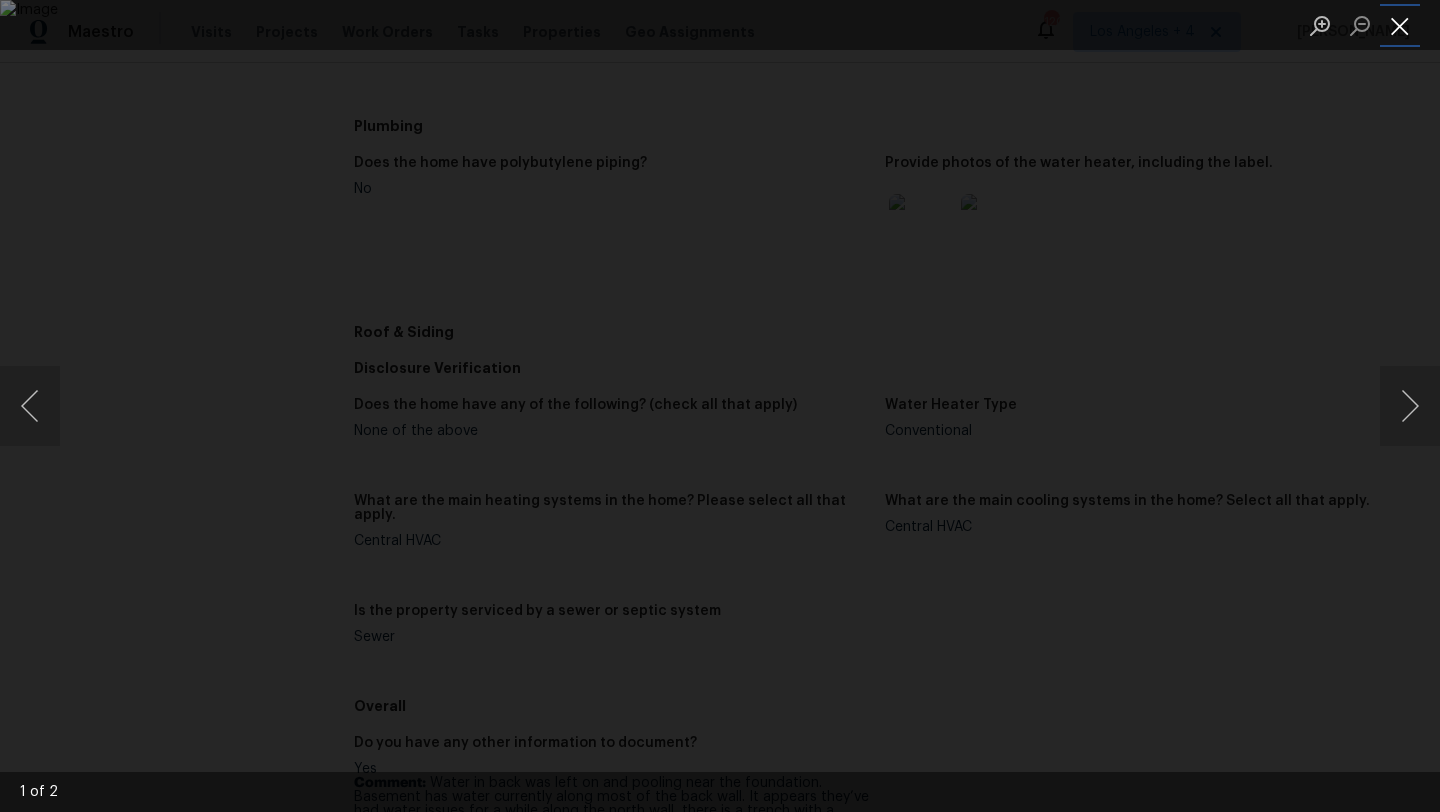 click at bounding box center [1400, 25] 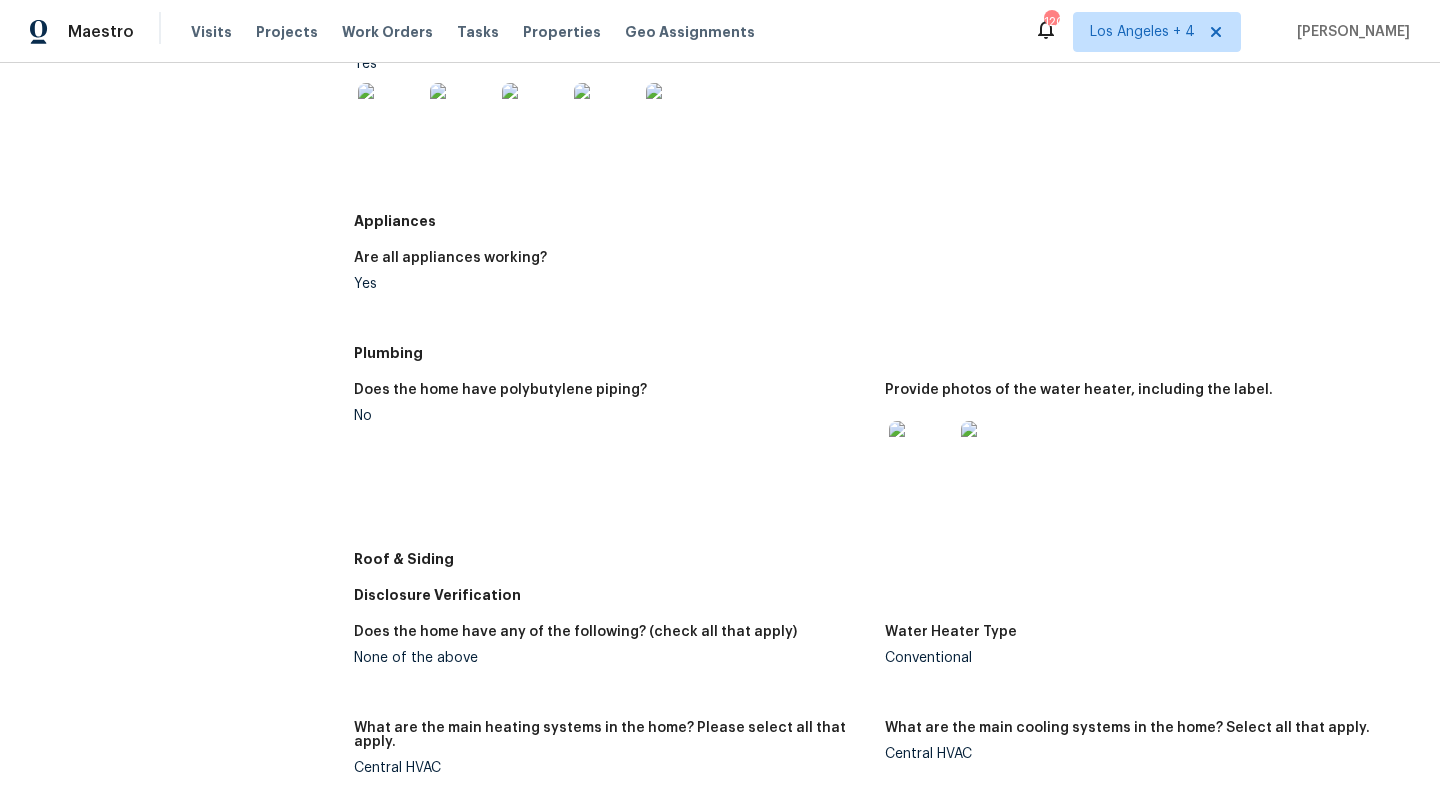 scroll, scrollTop: 405, scrollLeft: 0, axis: vertical 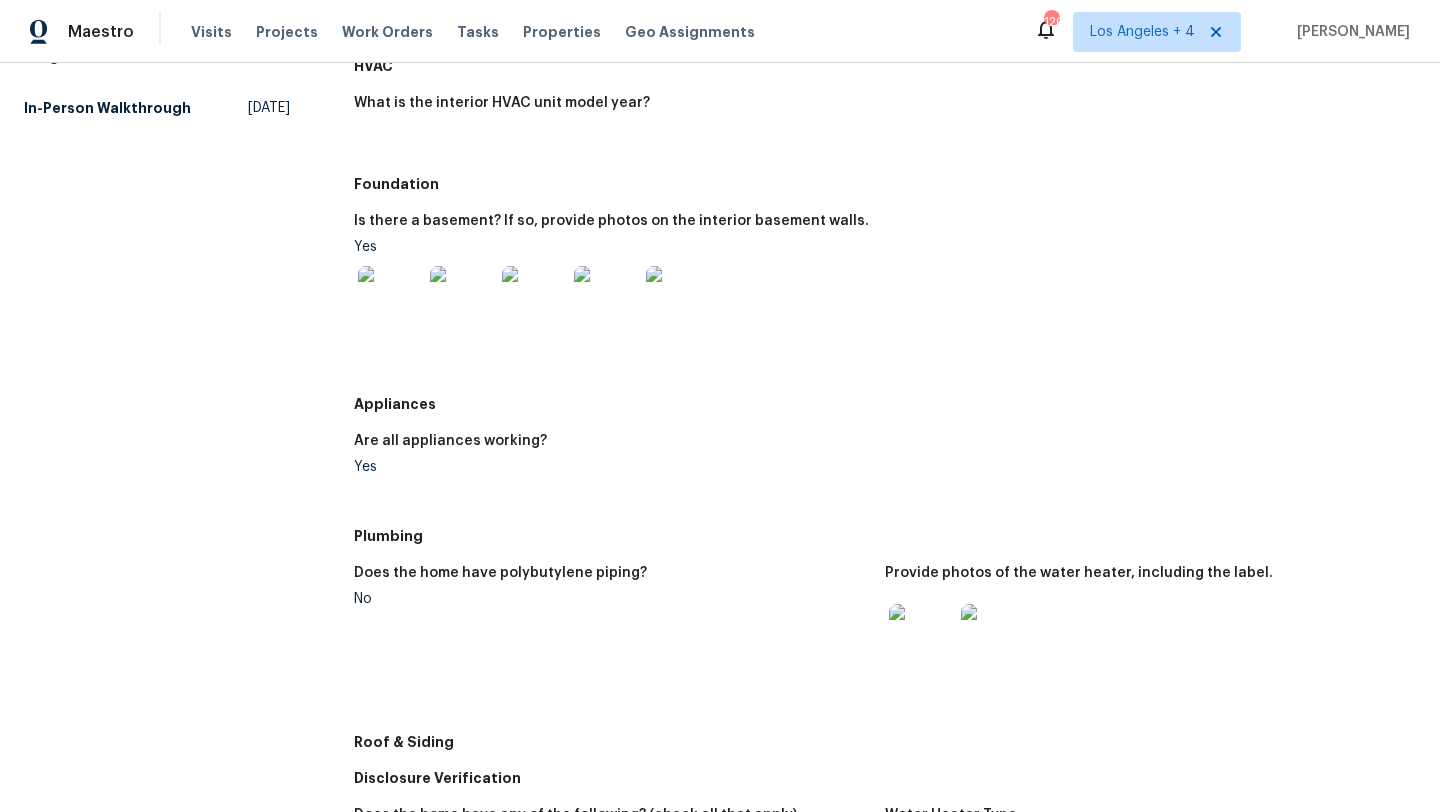 click at bounding box center (390, 298) 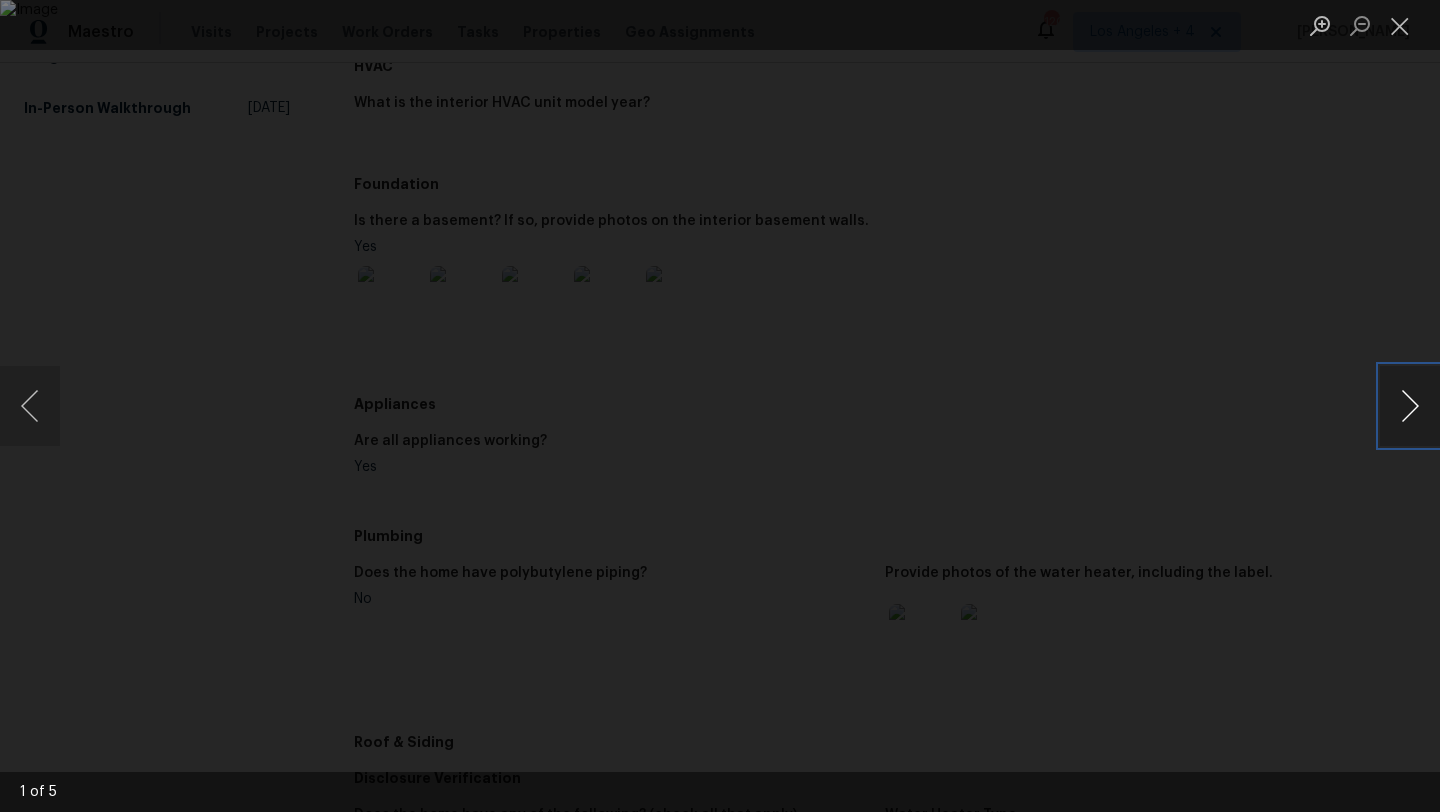 click at bounding box center (1410, 406) 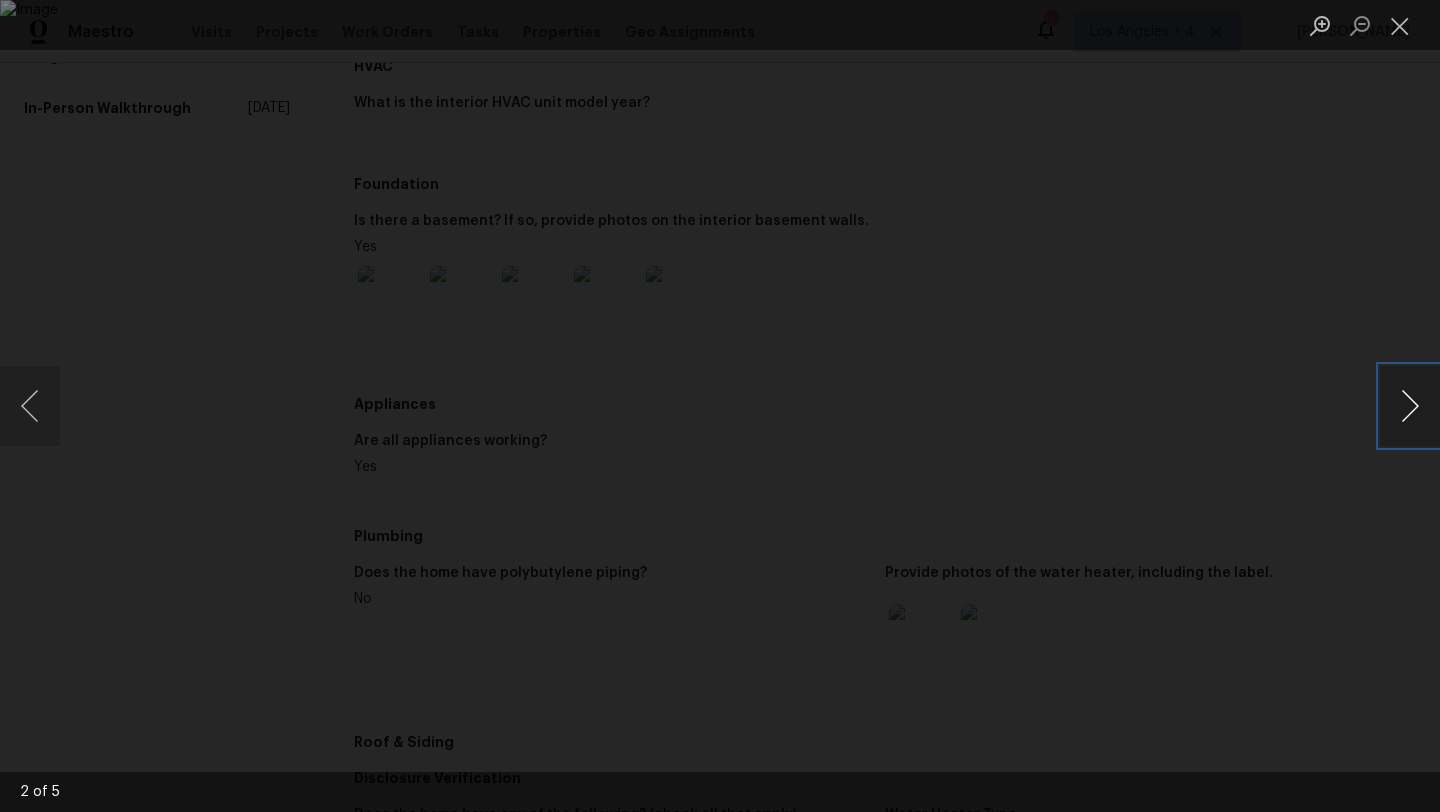 click at bounding box center [1410, 406] 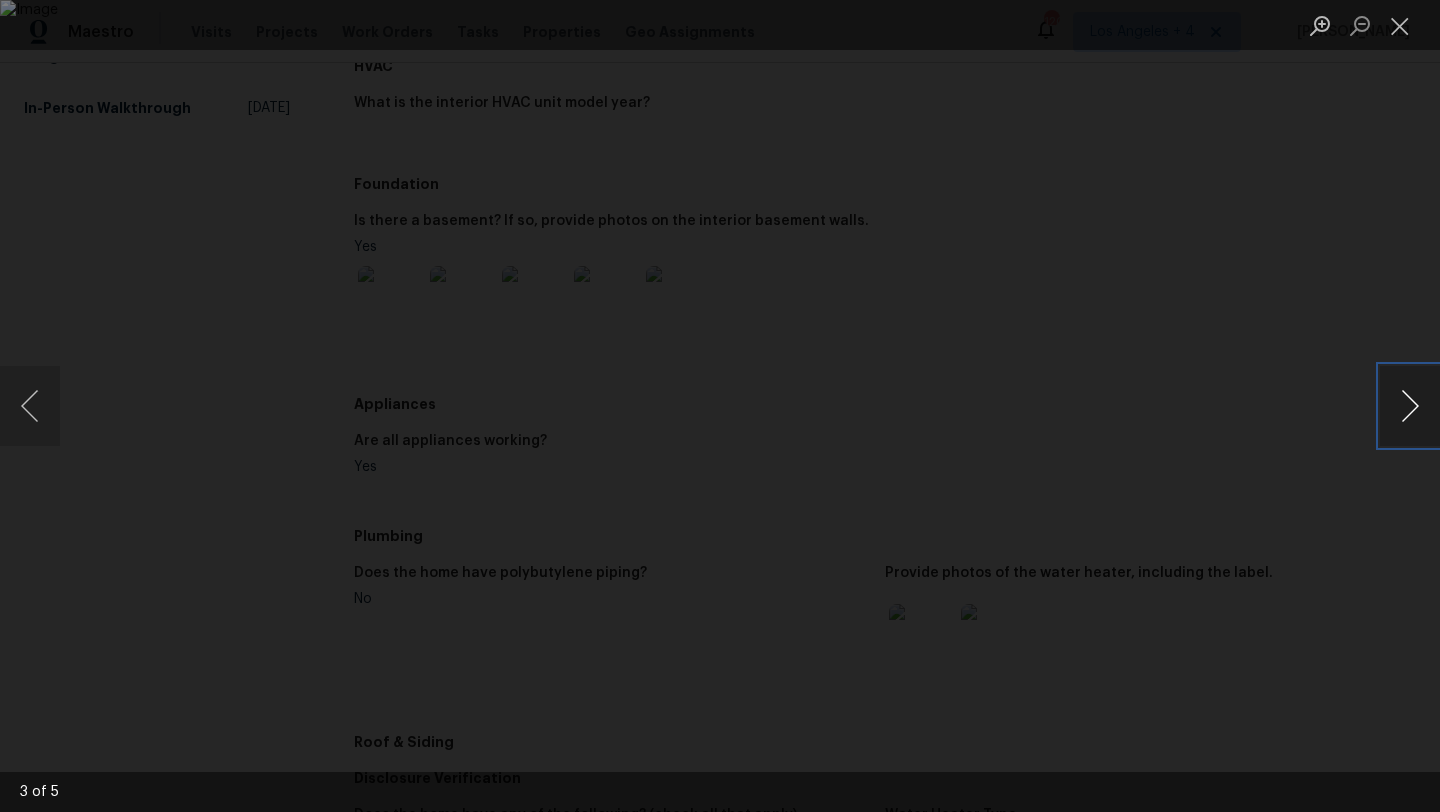 click at bounding box center [1410, 406] 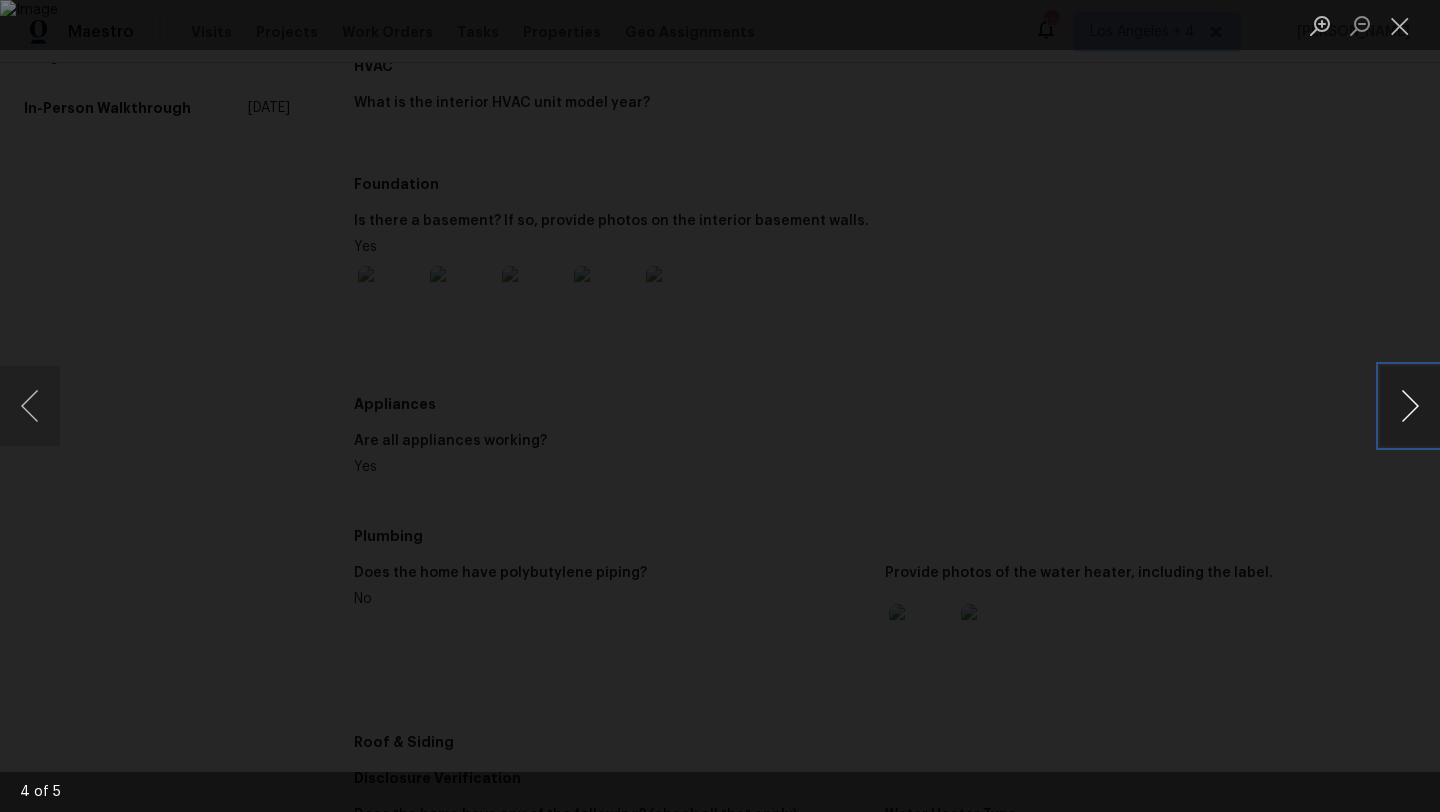 click at bounding box center [1410, 406] 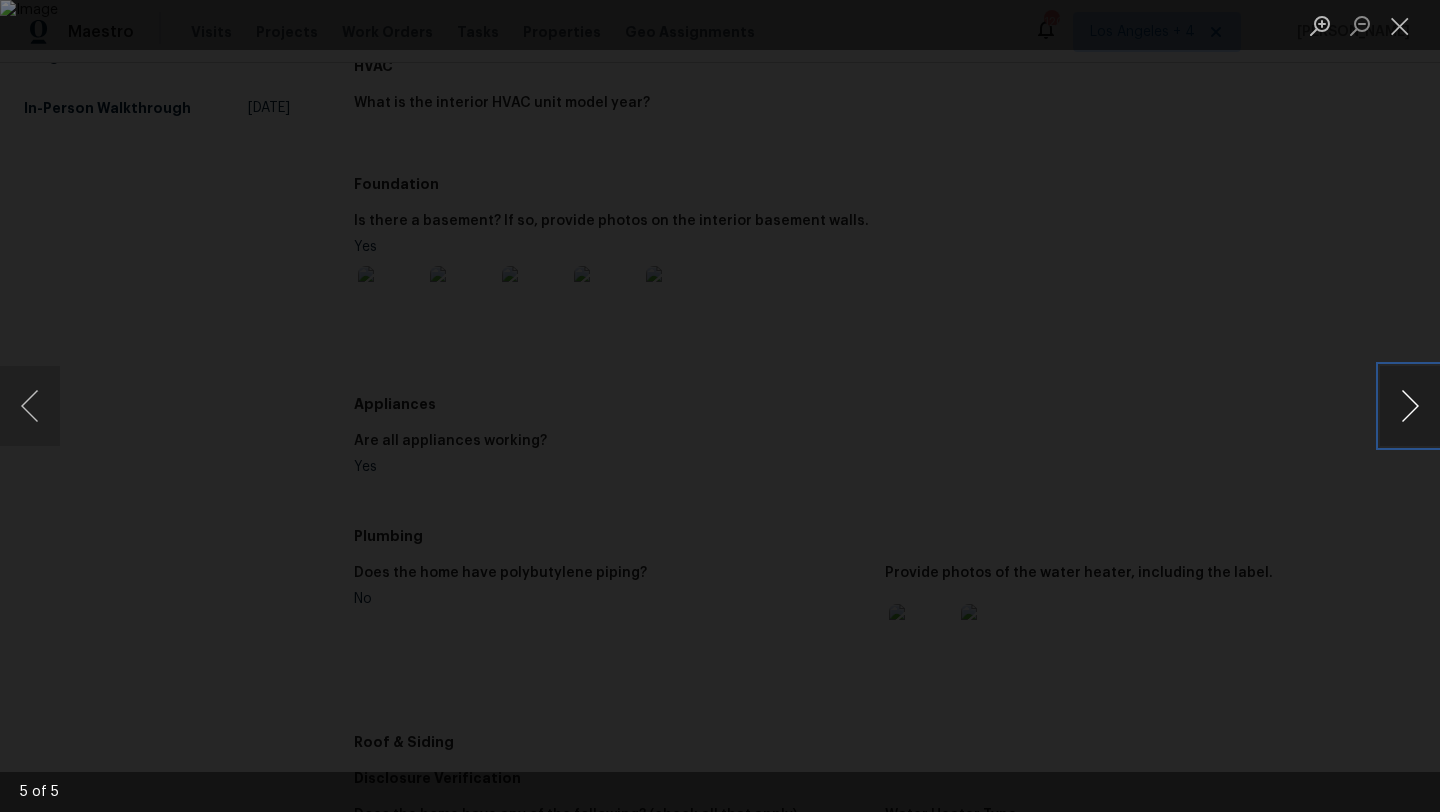 click at bounding box center [1410, 406] 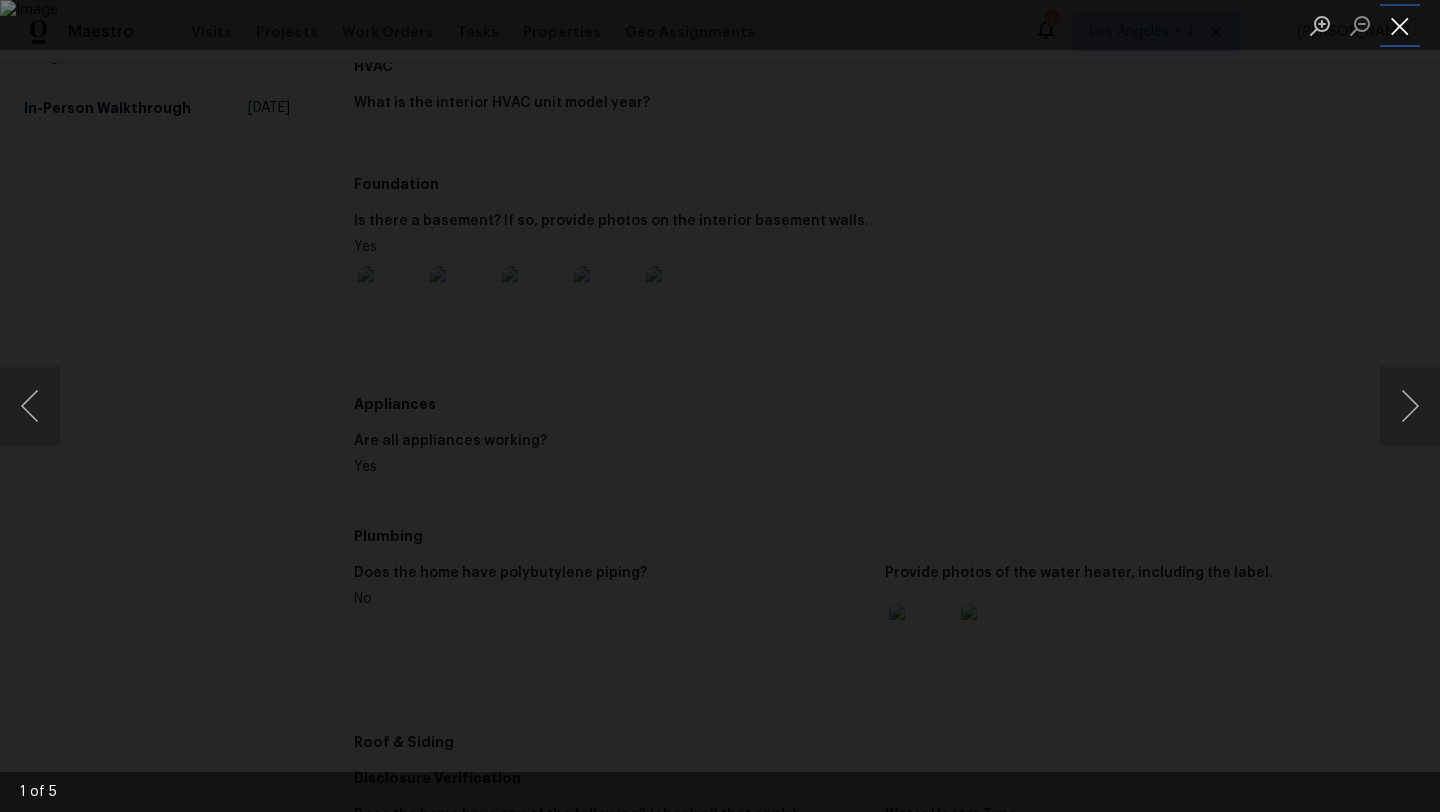 click at bounding box center [1400, 25] 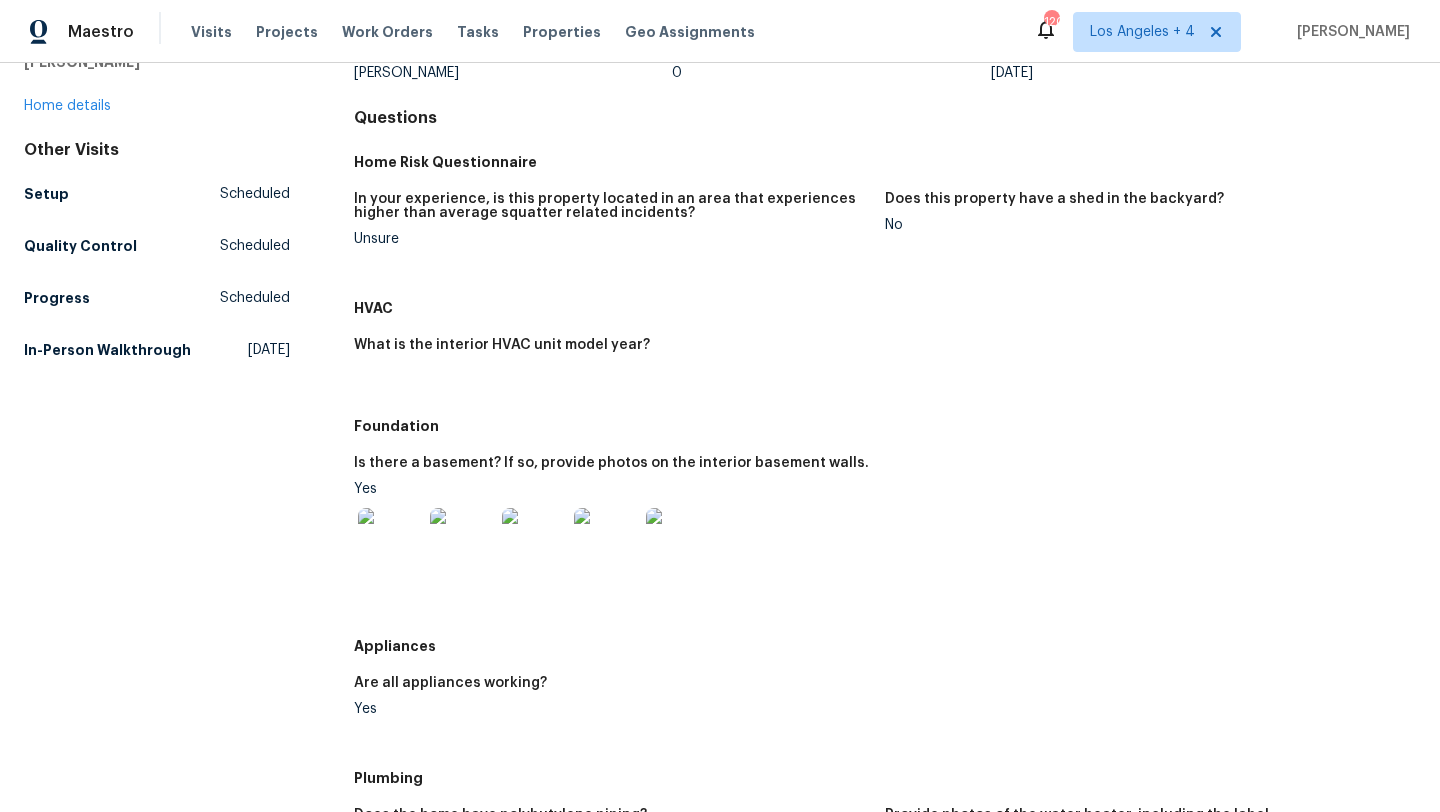 scroll, scrollTop: 0, scrollLeft: 0, axis: both 